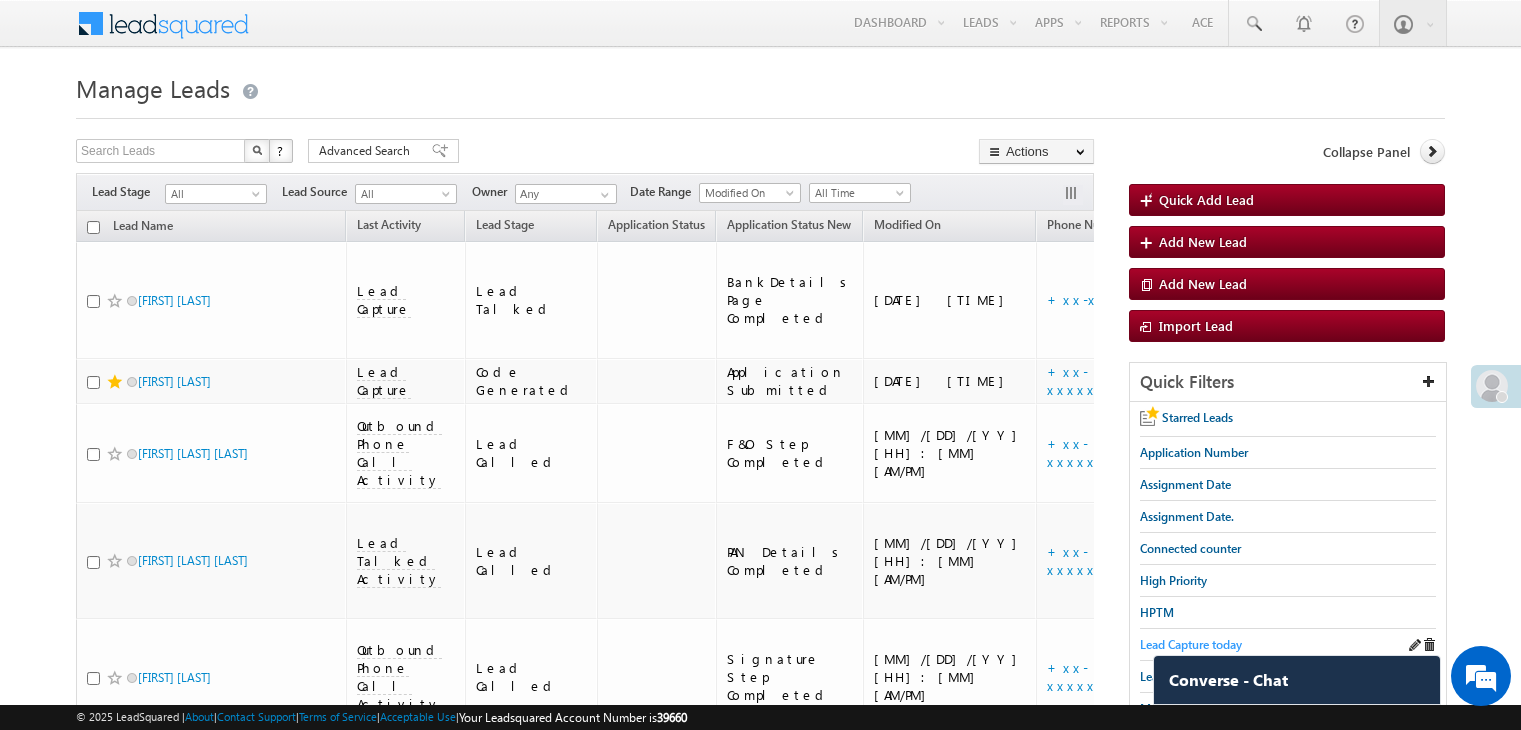 scroll, scrollTop: 100, scrollLeft: 0, axis: vertical 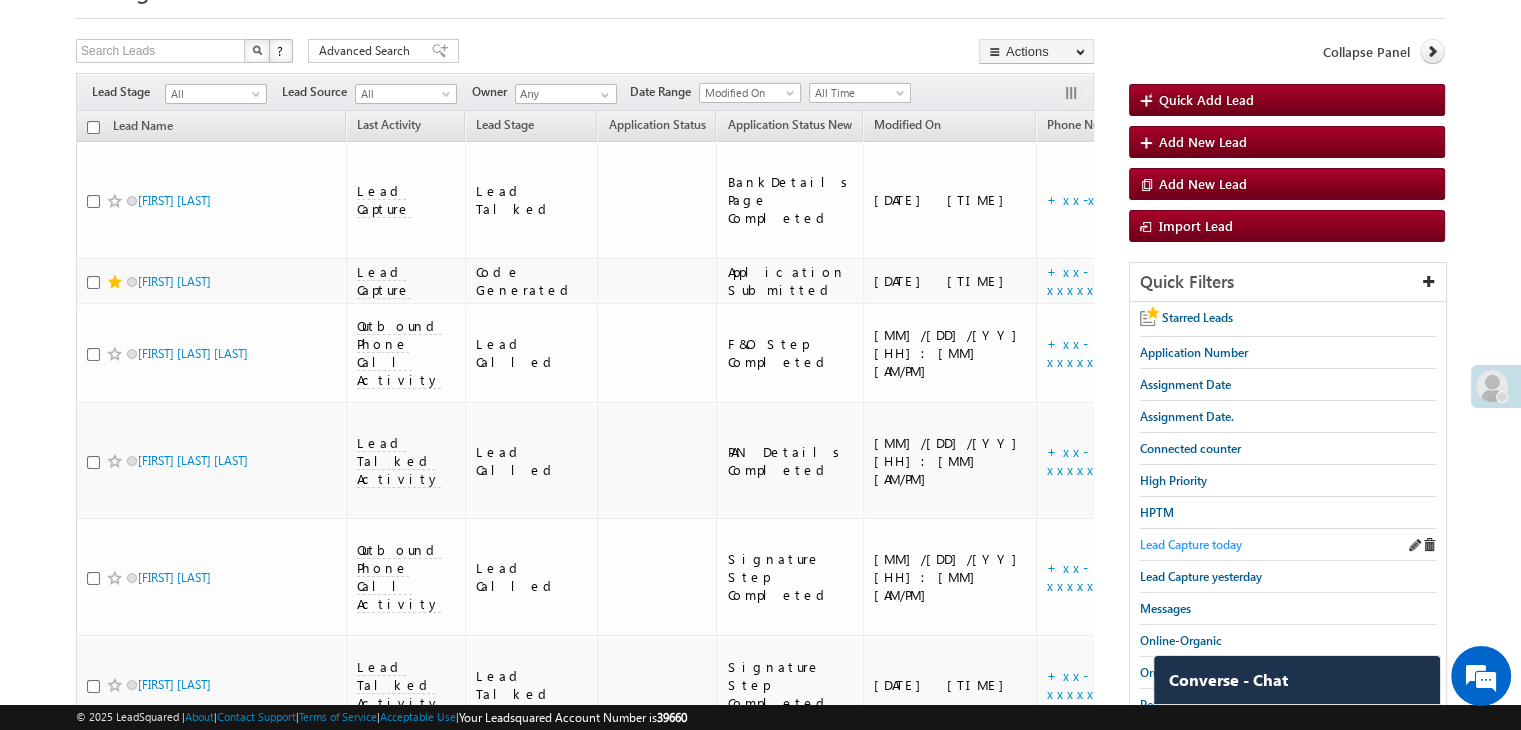 click on "Lead Capture today" at bounding box center [1191, 544] 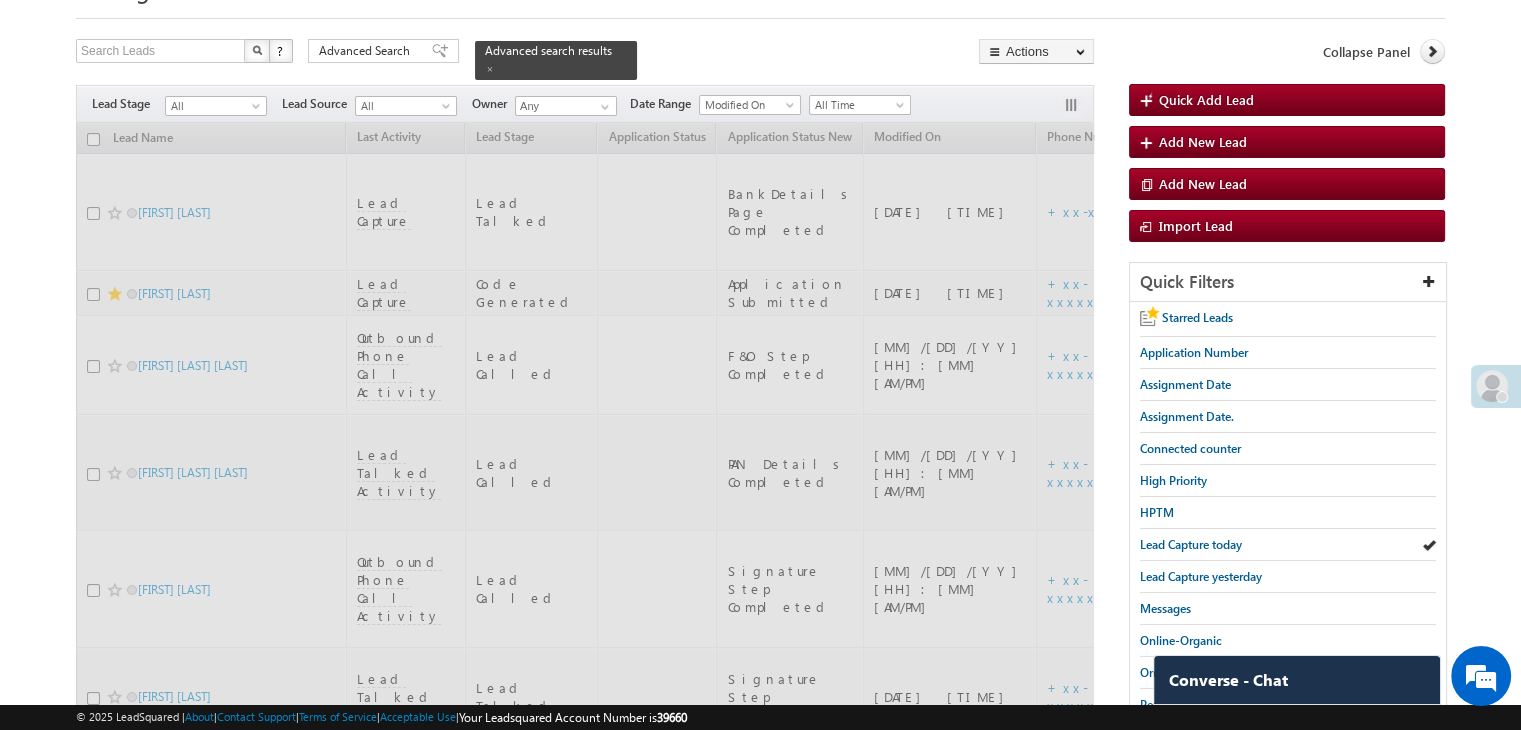 scroll, scrollTop: 0, scrollLeft: 0, axis: both 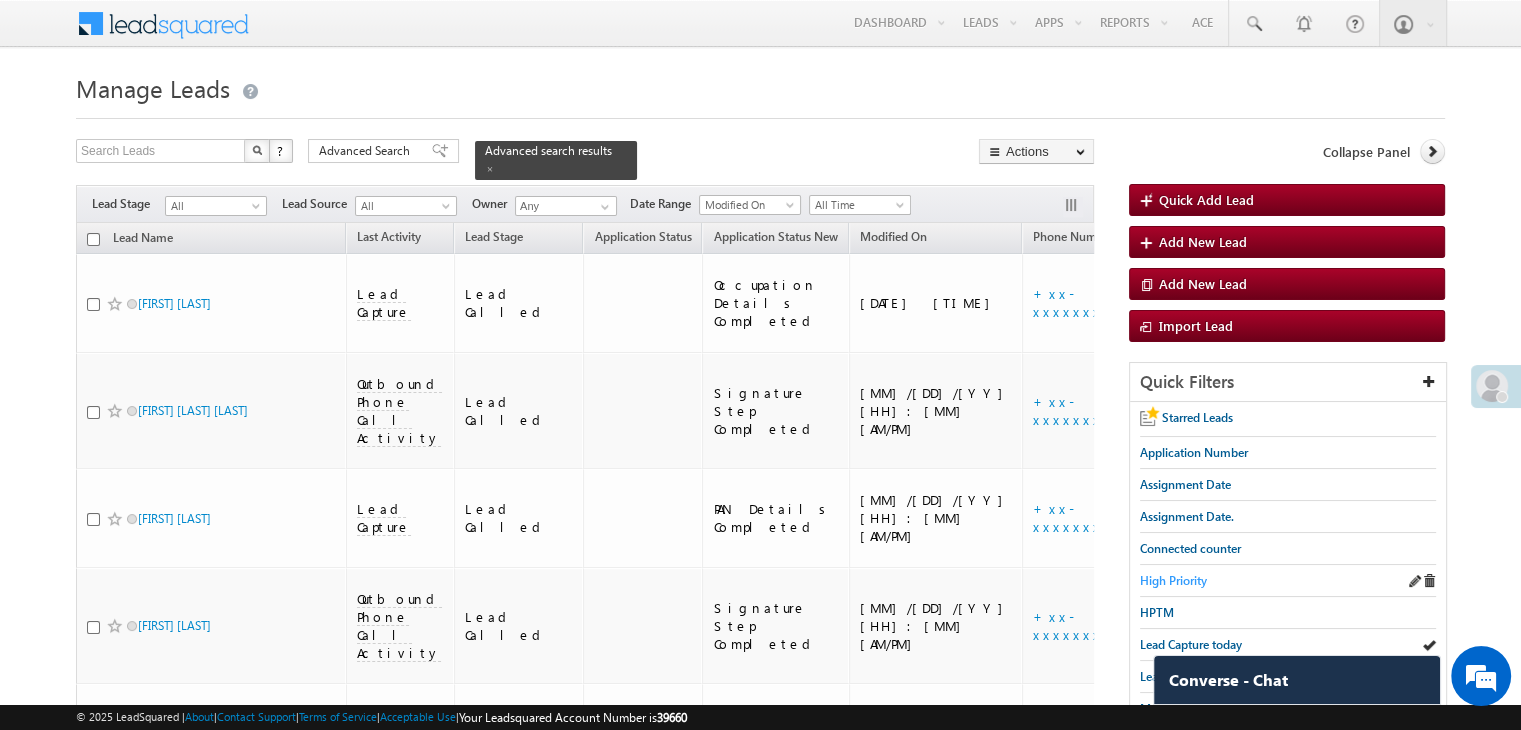 click on "High Priority" at bounding box center [1173, 580] 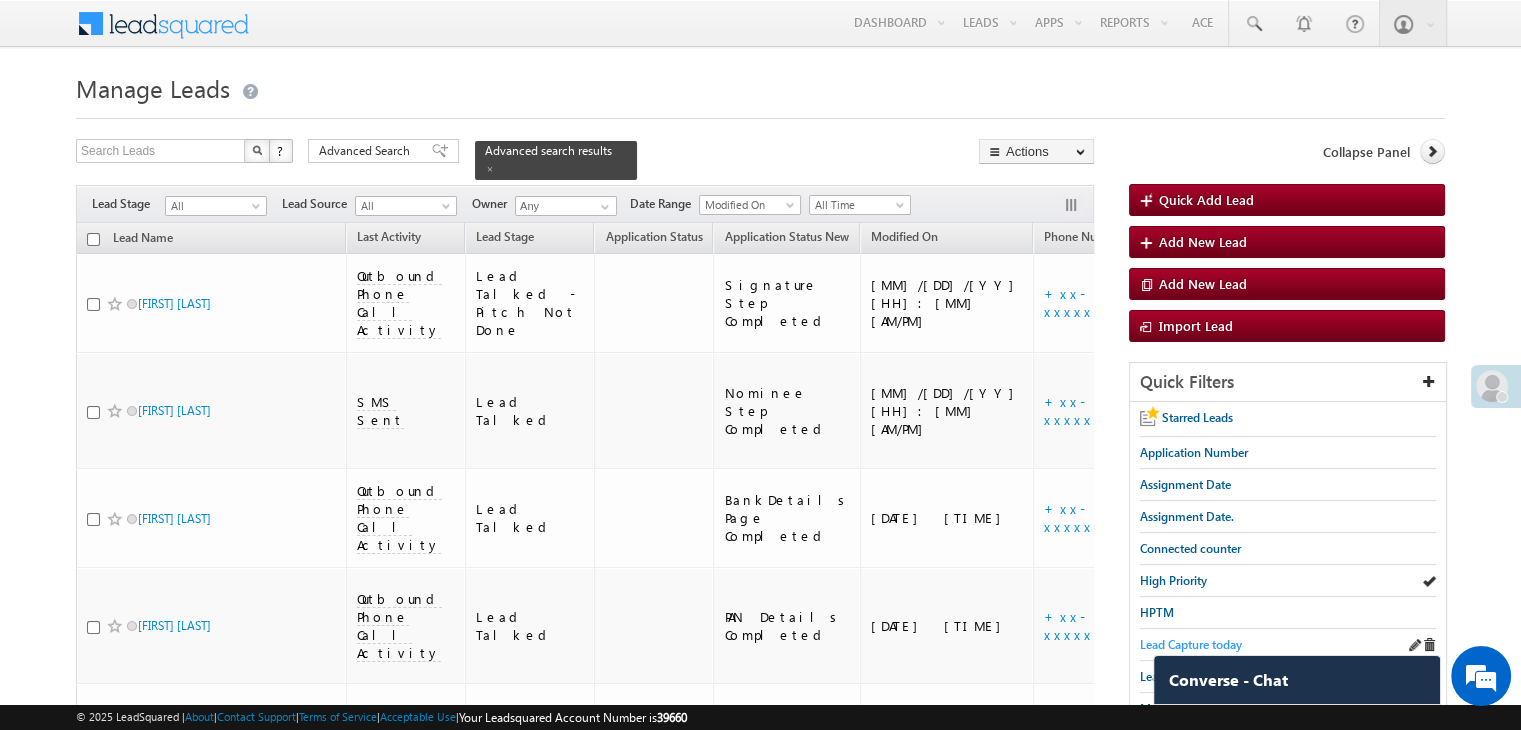click on "Lead Capture today" at bounding box center (1191, 644) 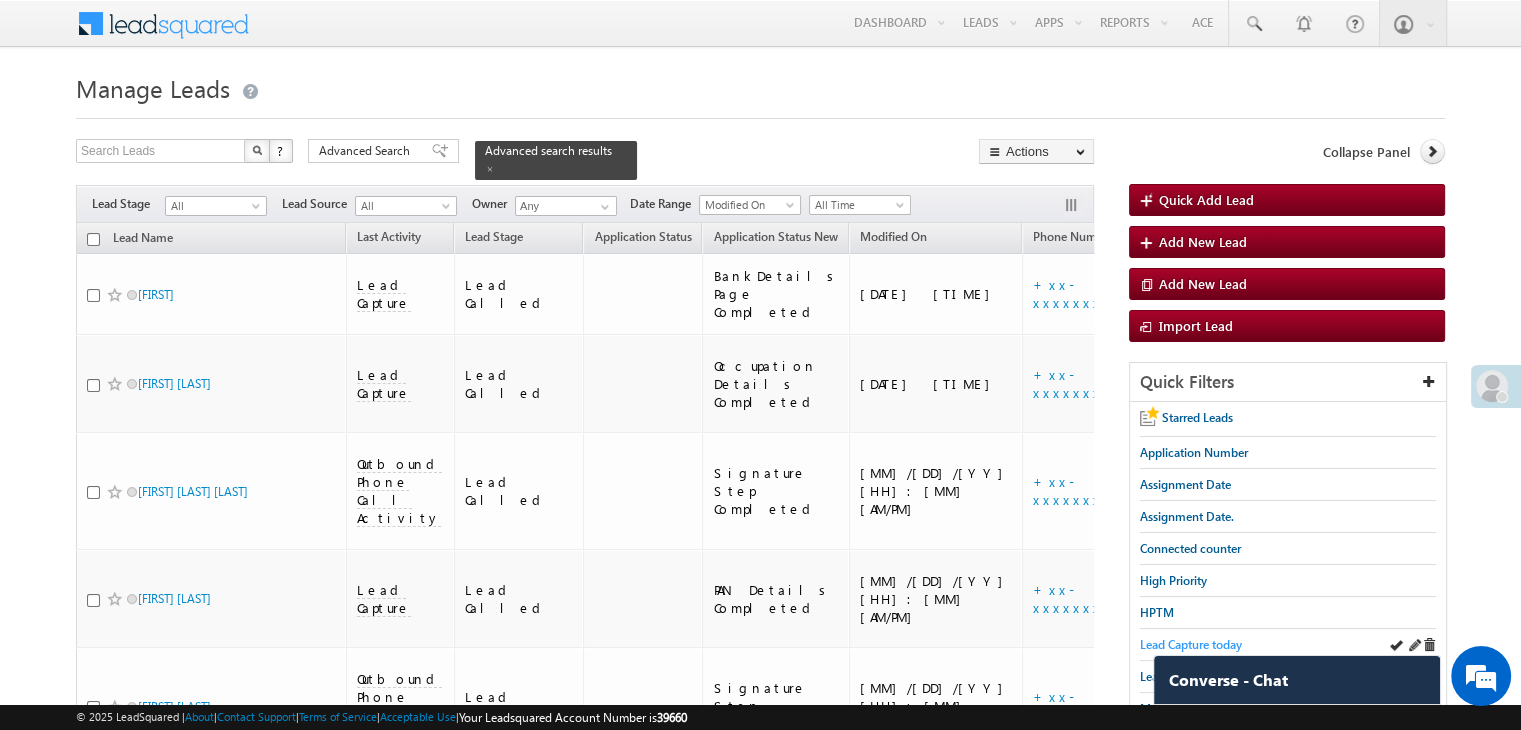click on "Lead Capture today" at bounding box center (1191, 644) 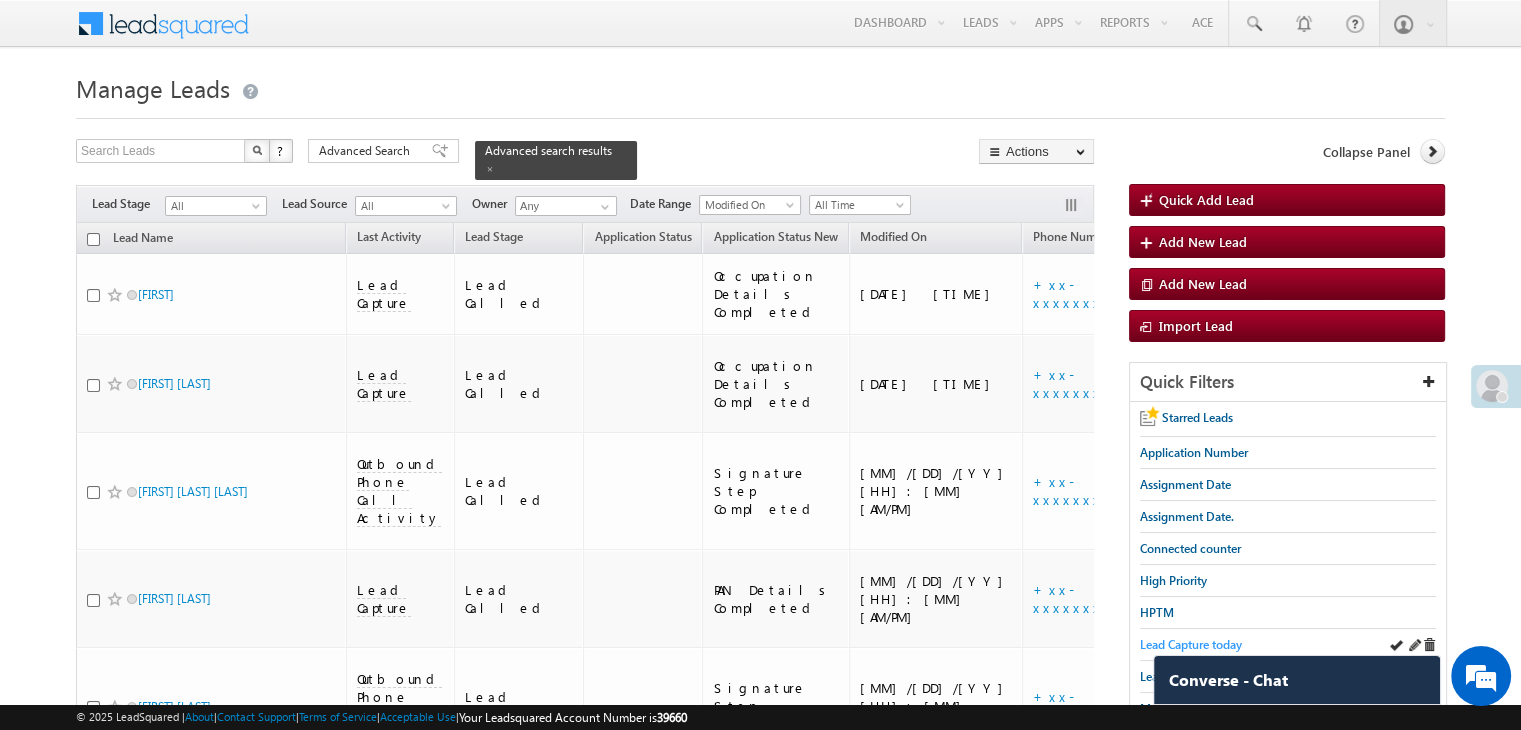 click on "Lead Capture today" at bounding box center [1191, 644] 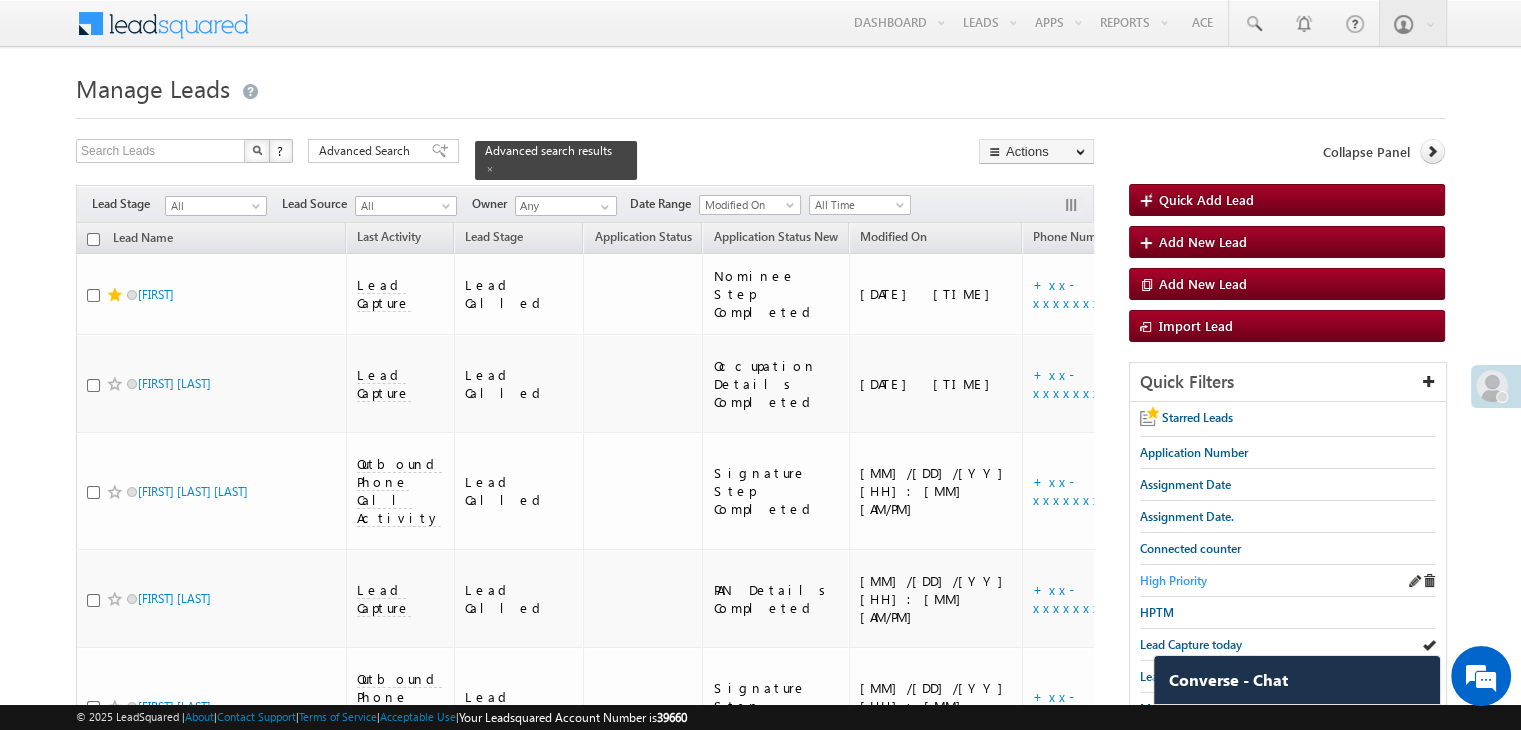 click on "High Priority" at bounding box center (1173, 580) 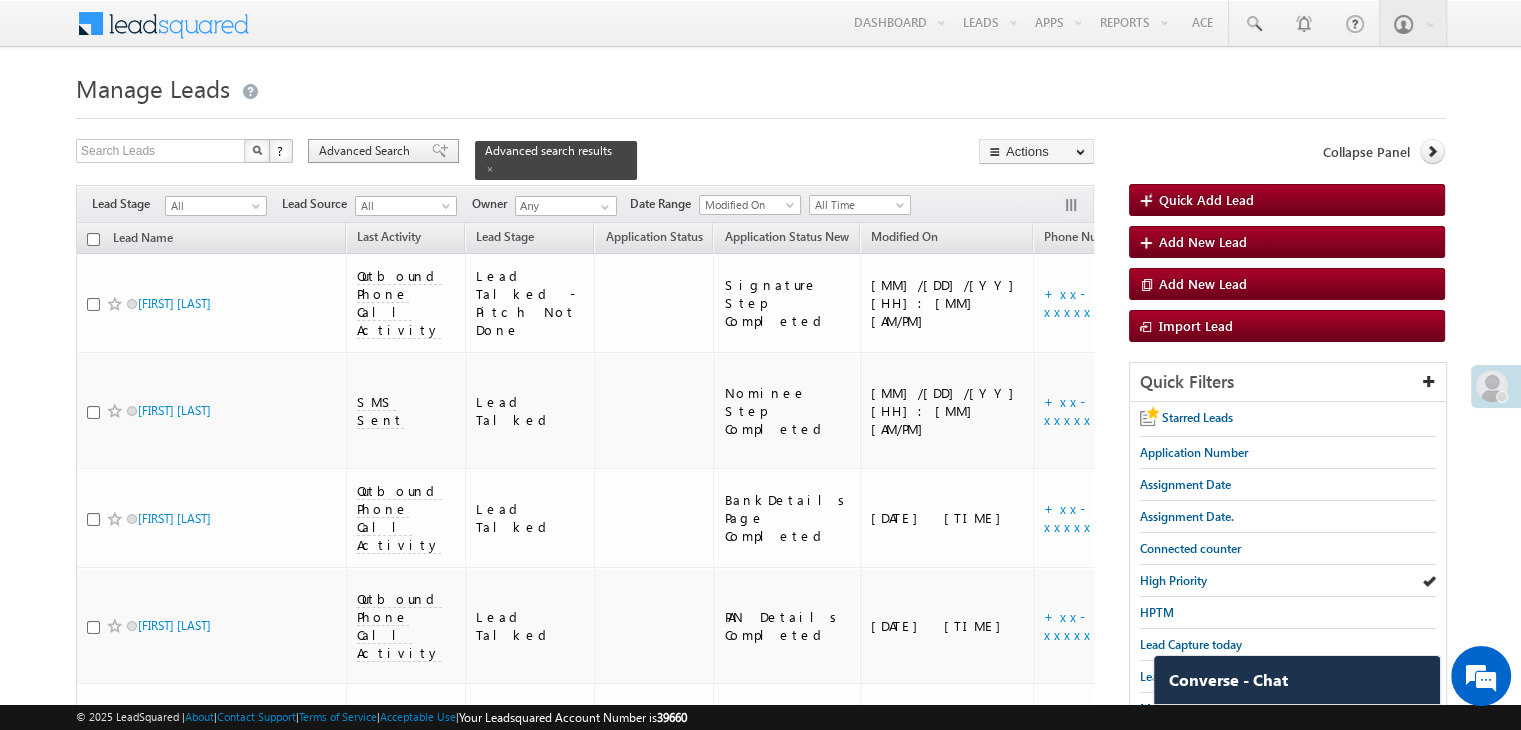 click on "Advanced Search" at bounding box center [367, 151] 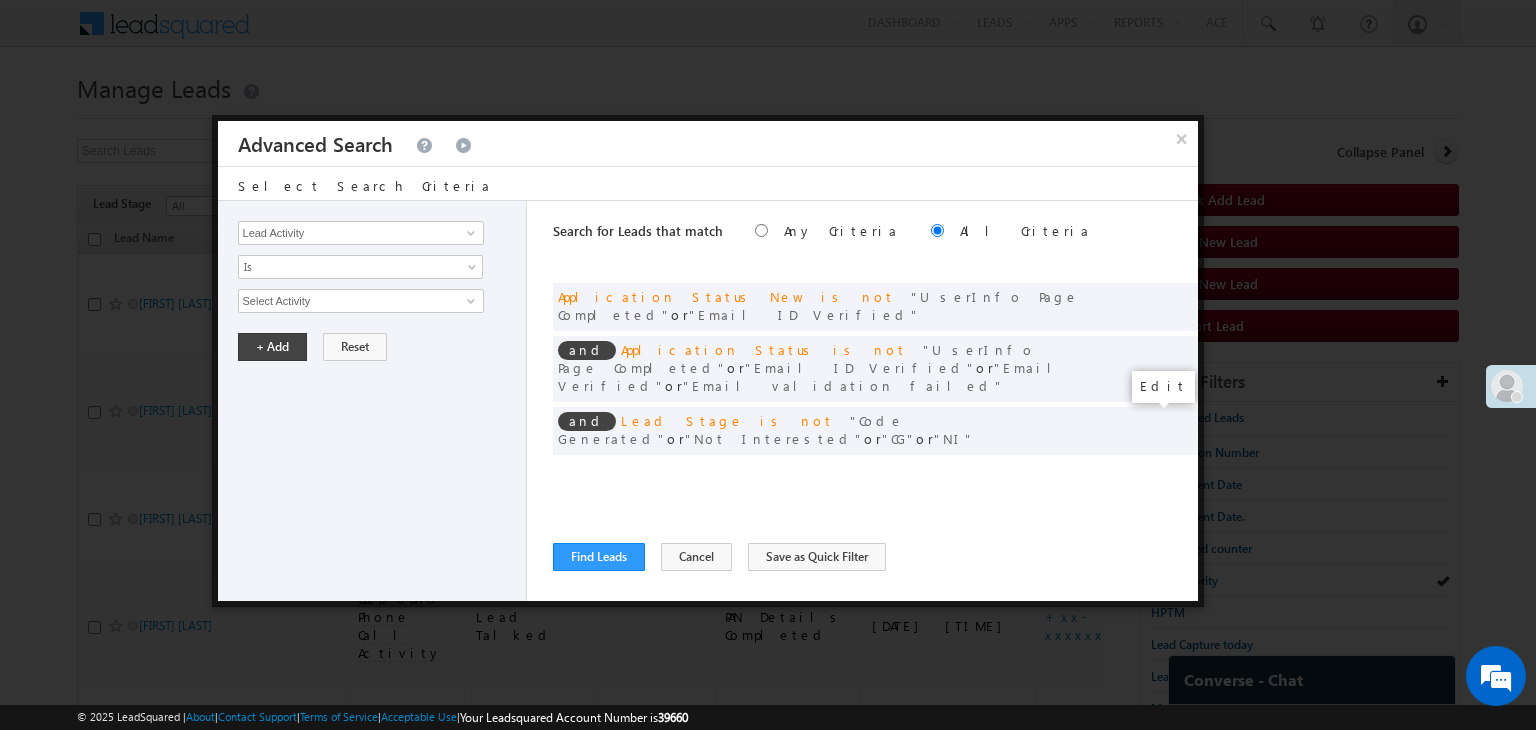 click at bounding box center (1152, 472) 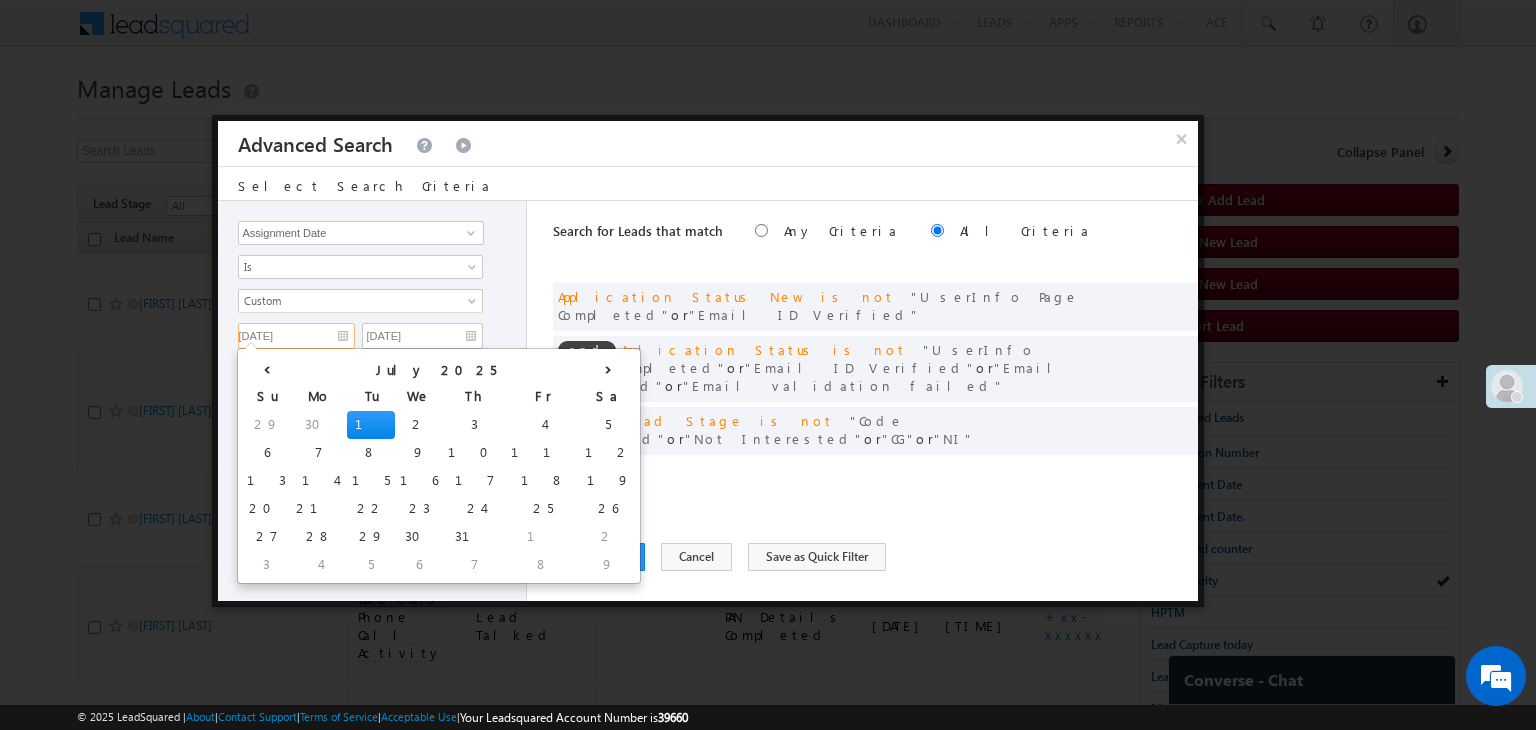 click on "07/01/25" at bounding box center [296, 336] 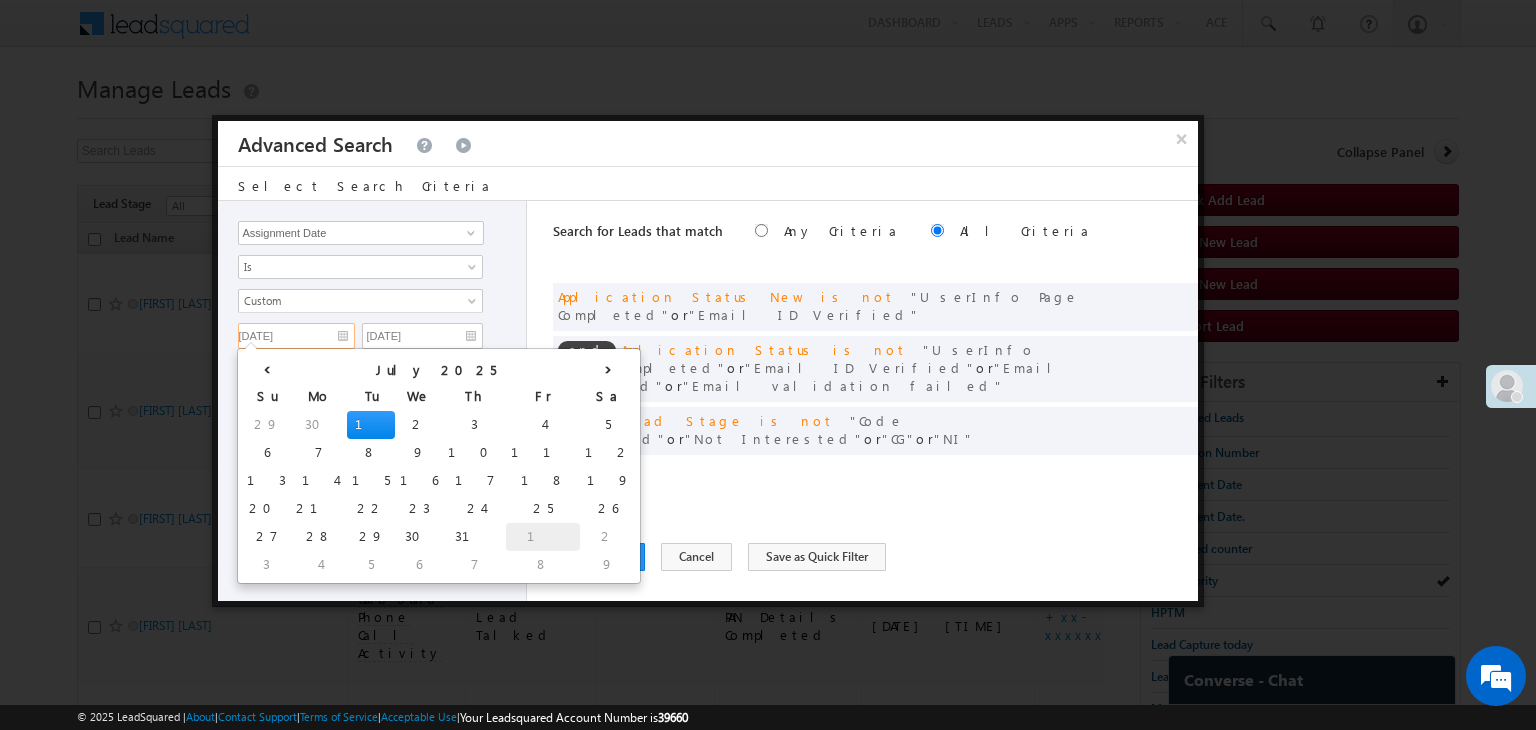 click on "1" at bounding box center (543, 537) 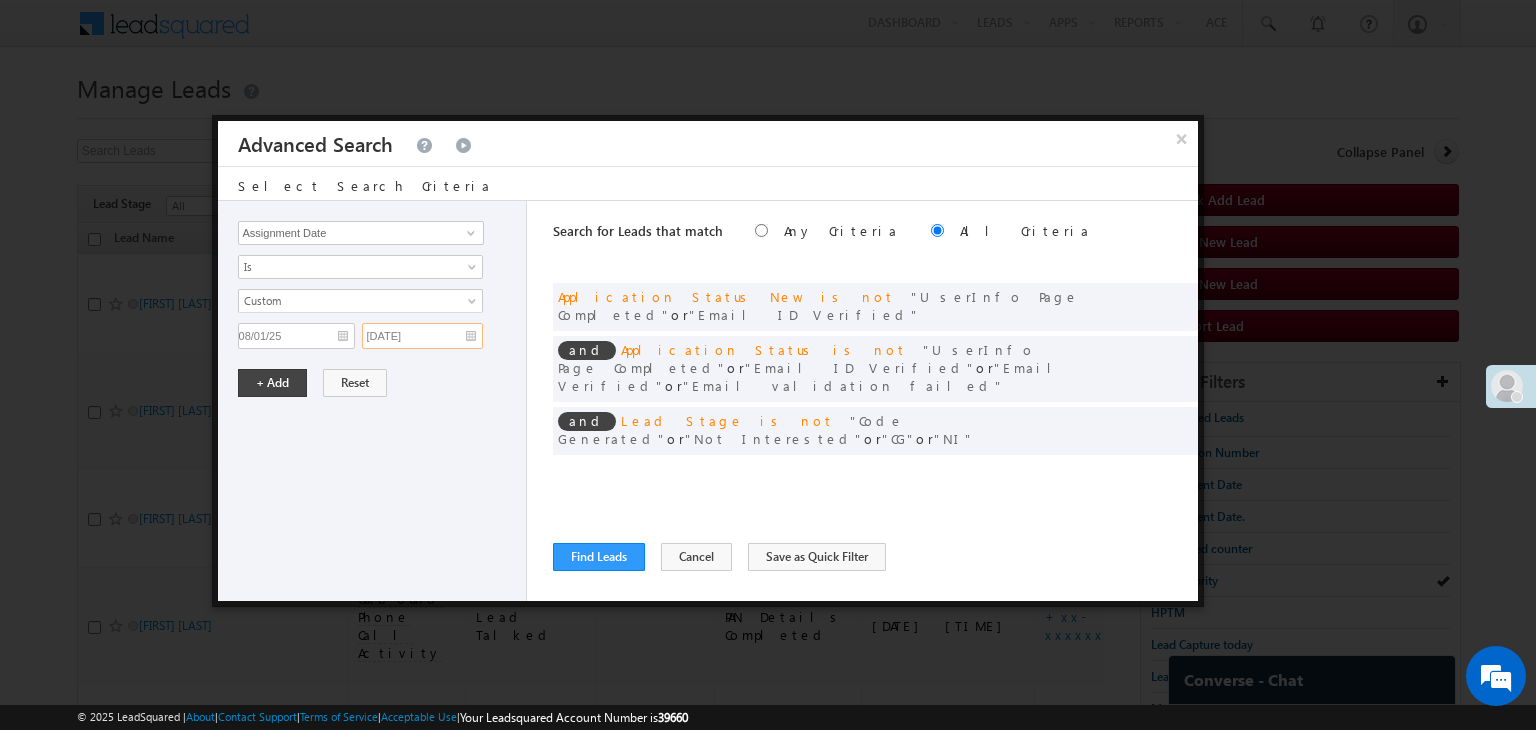 click on "07/01/25" at bounding box center (422, 336) 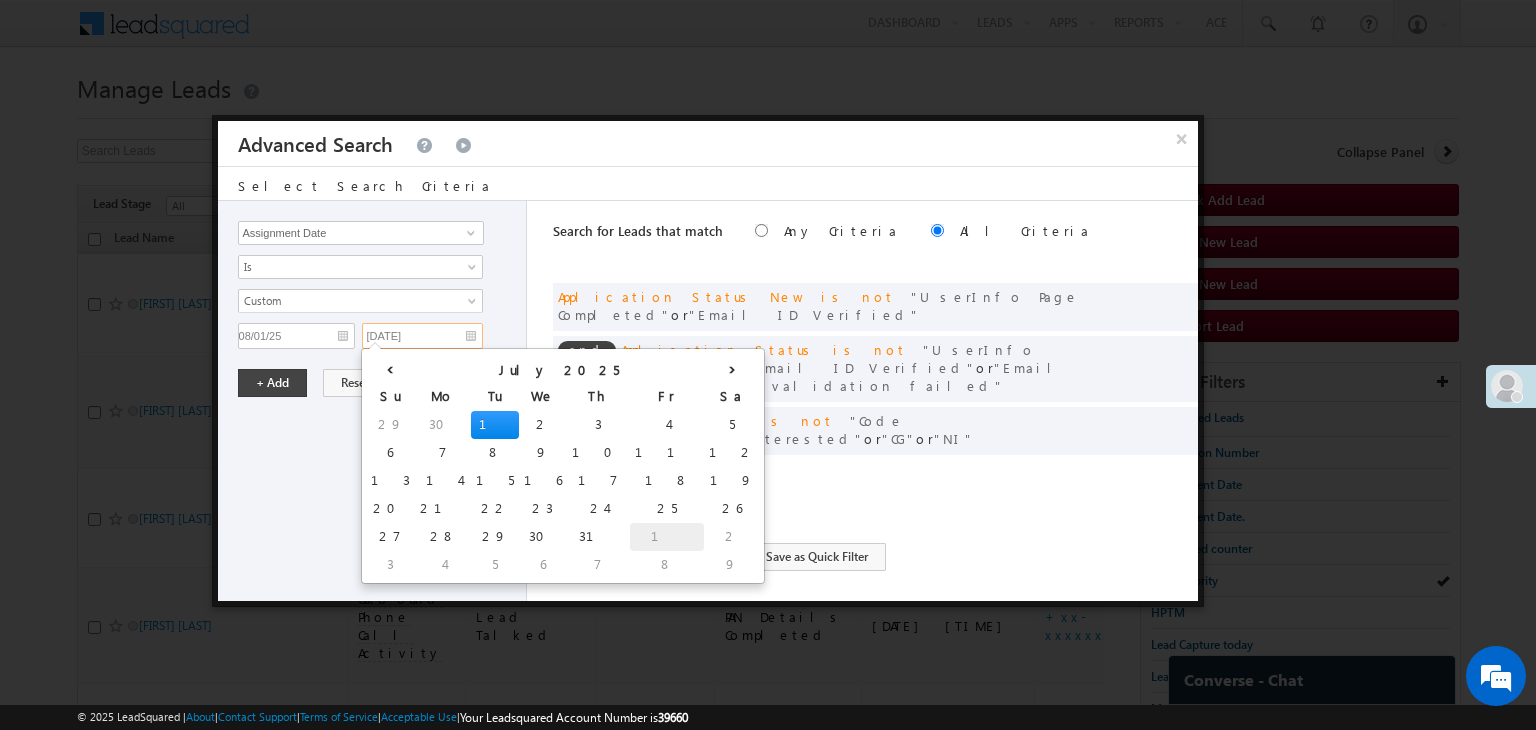 click on "1" at bounding box center (667, 537) 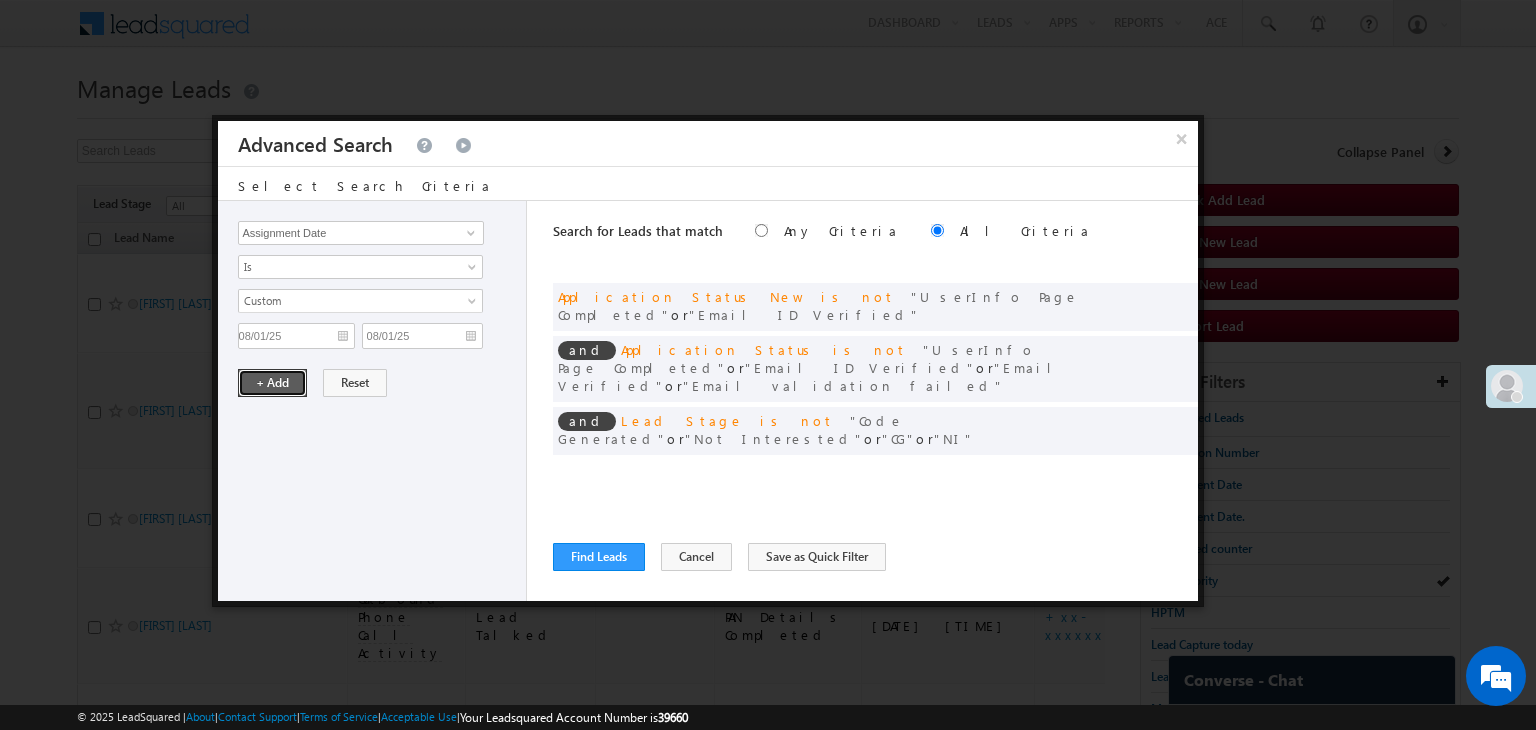 click on "+ Add" at bounding box center (272, 383) 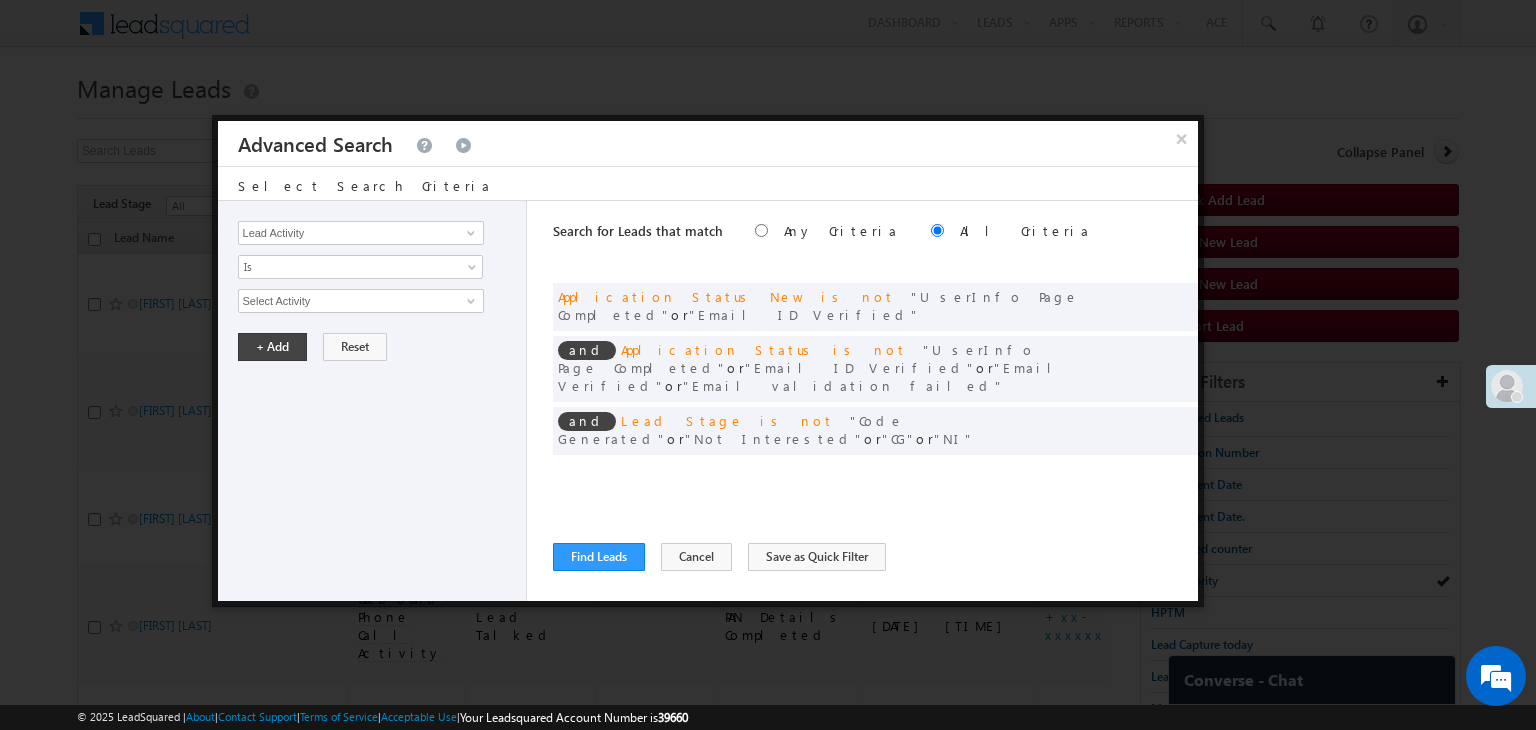click on "Search for Leads that match
Any Criteria
All Criteria
Note that the current triggering entity  is not considered  in the condition
If more than one opportunities are returned, the opportunity which is  most recently created  will be considered.
Descending
Ascending
and  Application Status New   is not    or  Email ID Verified" at bounding box center [875, 401] 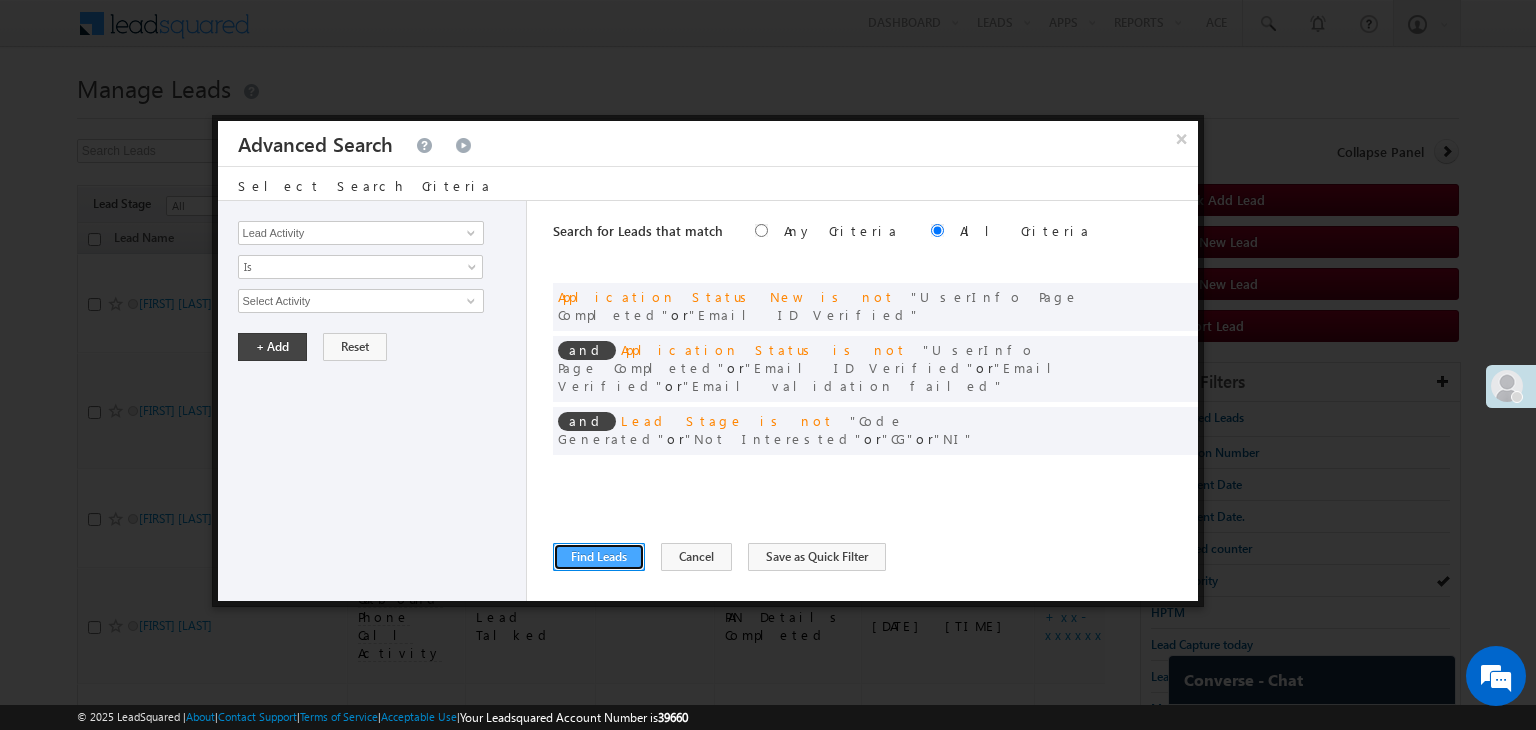 click on "Find Leads" at bounding box center [599, 557] 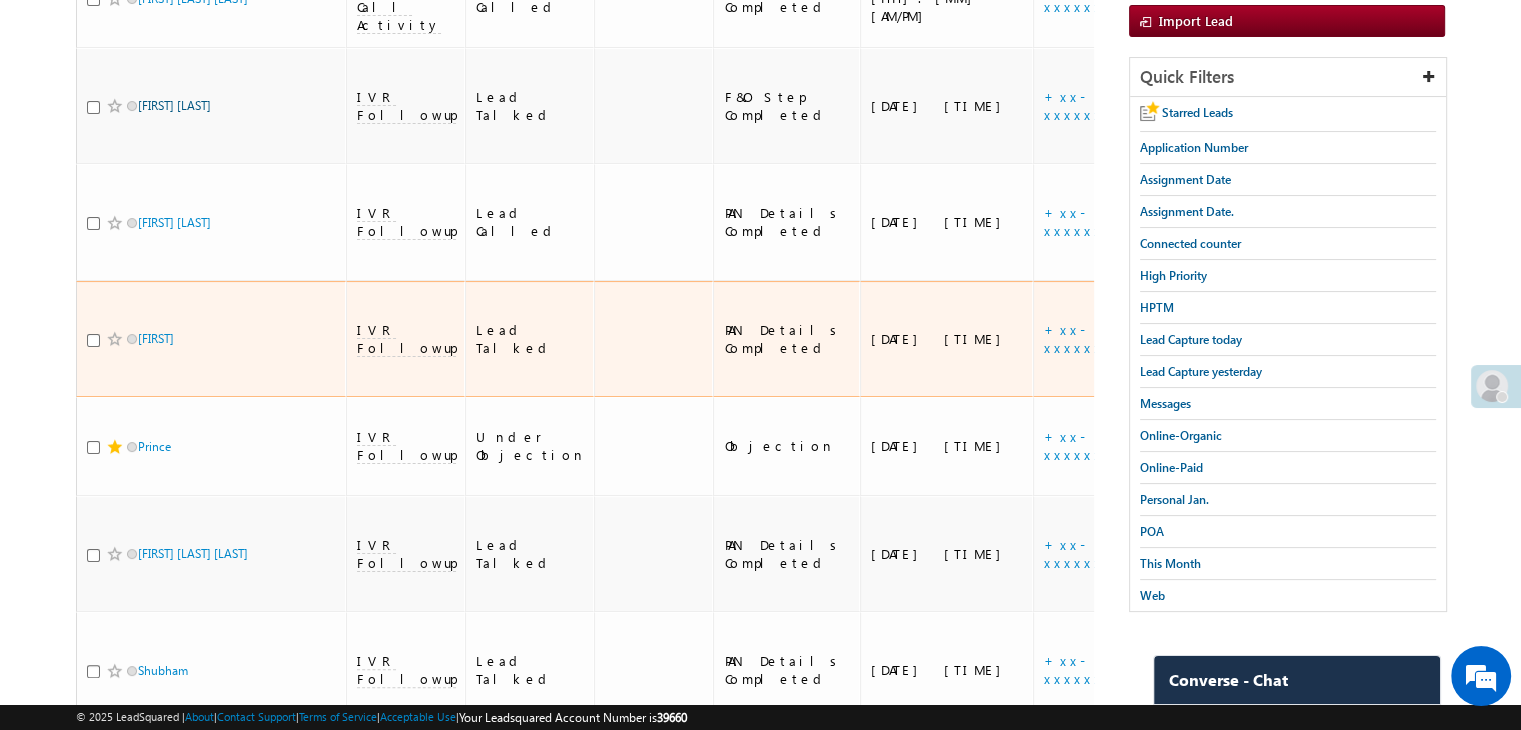 scroll, scrollTop: 400, scrollLeft: 0, axis: vertical 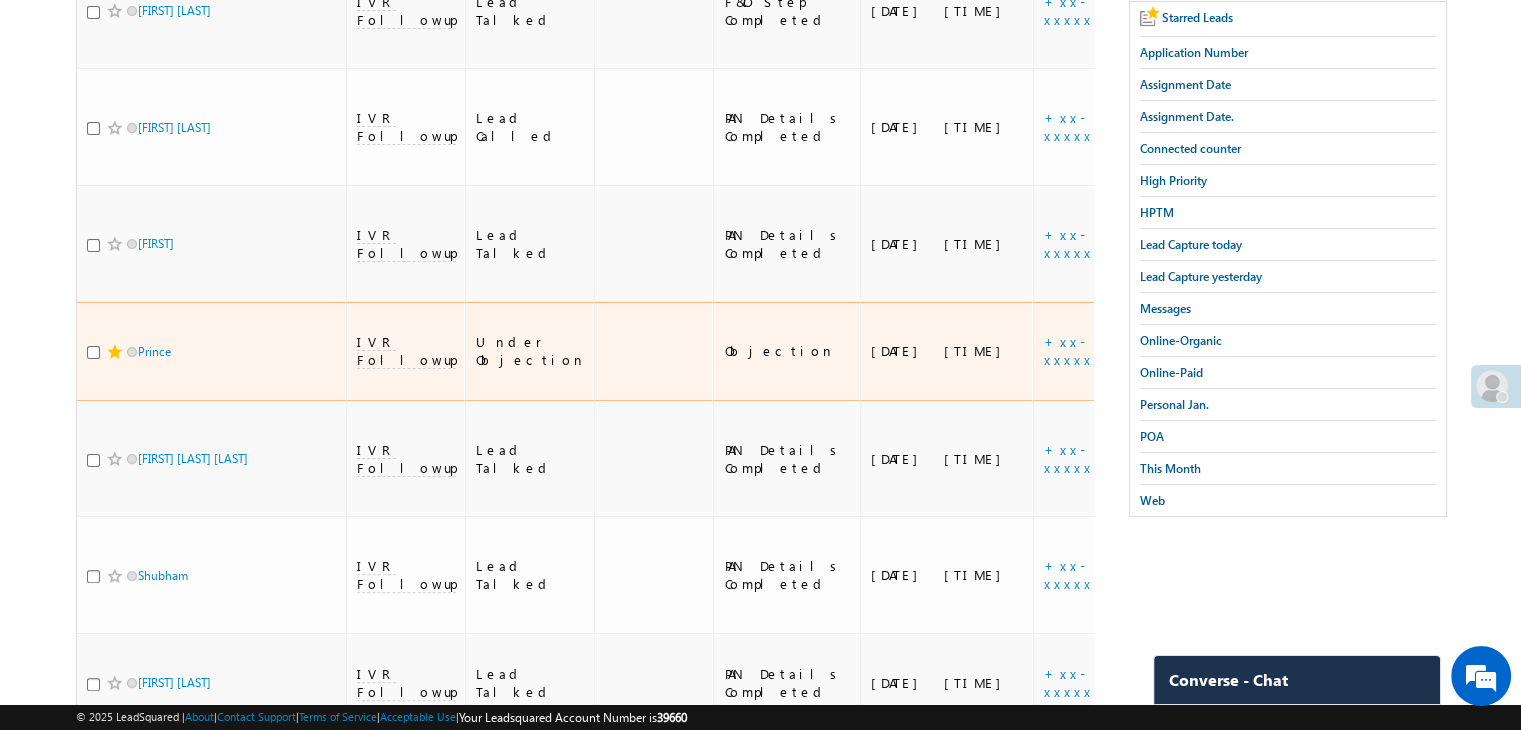 click at bounding box center (115, 352) 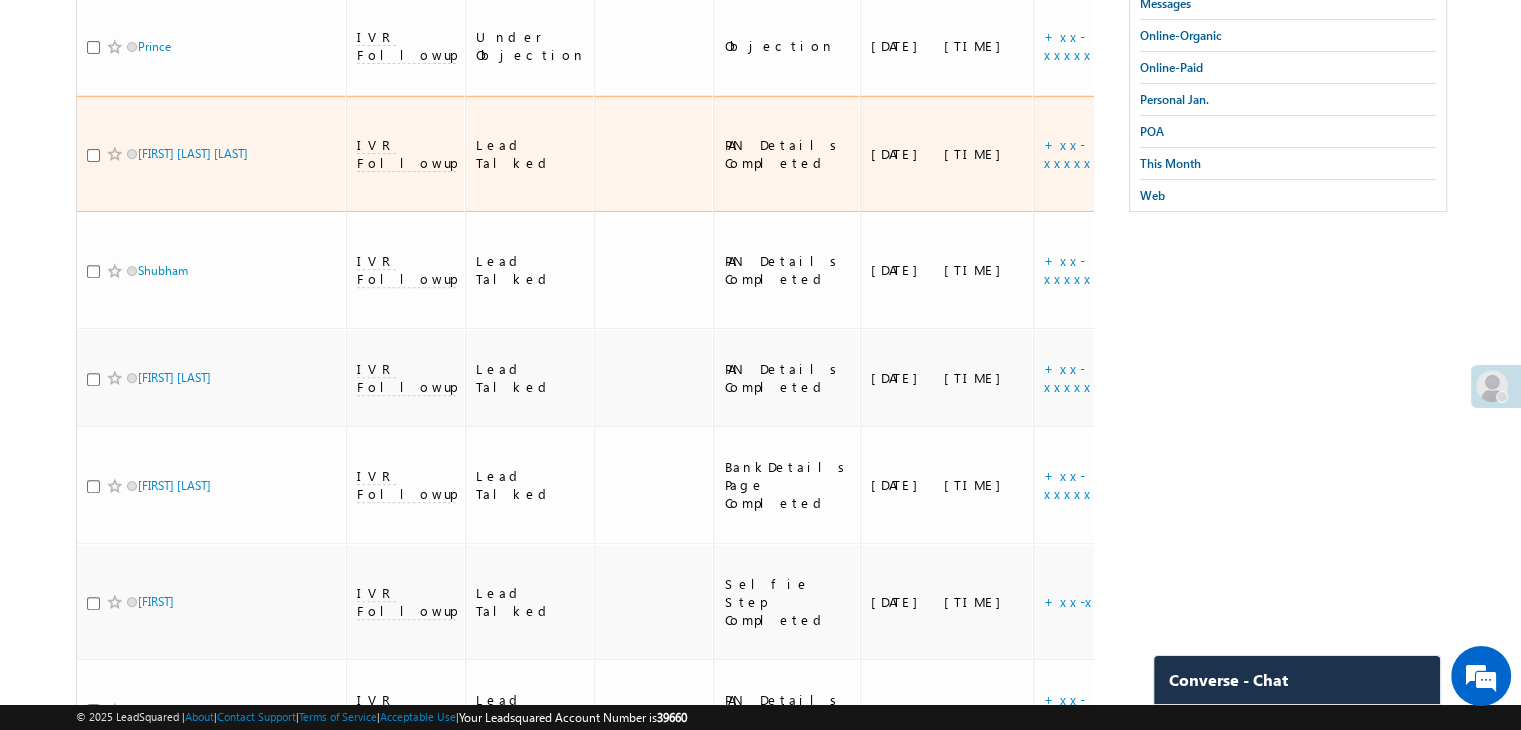 scroll, scrollTop: 800, scrollLeft: 0, axis: vertical 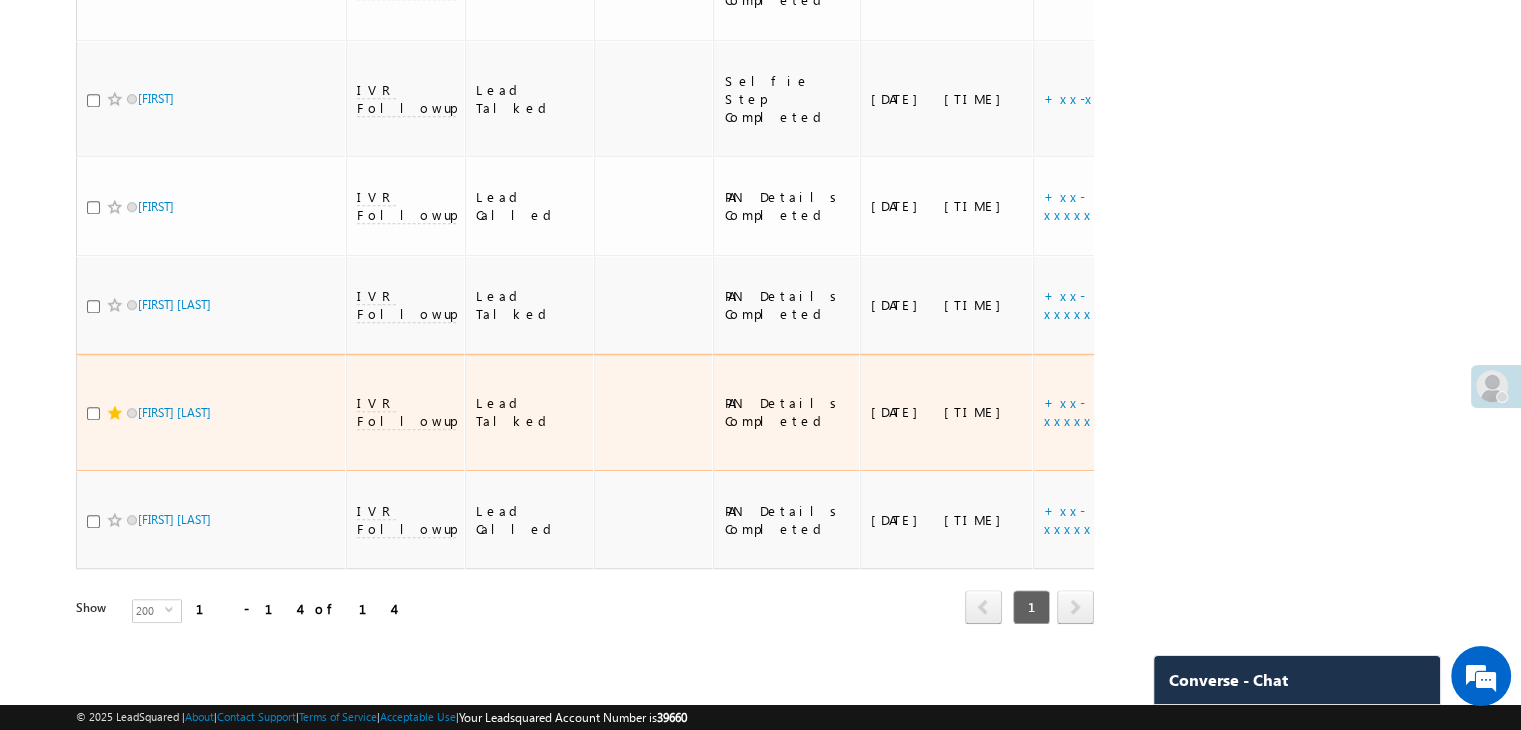 click at bounding box center [115, 413] 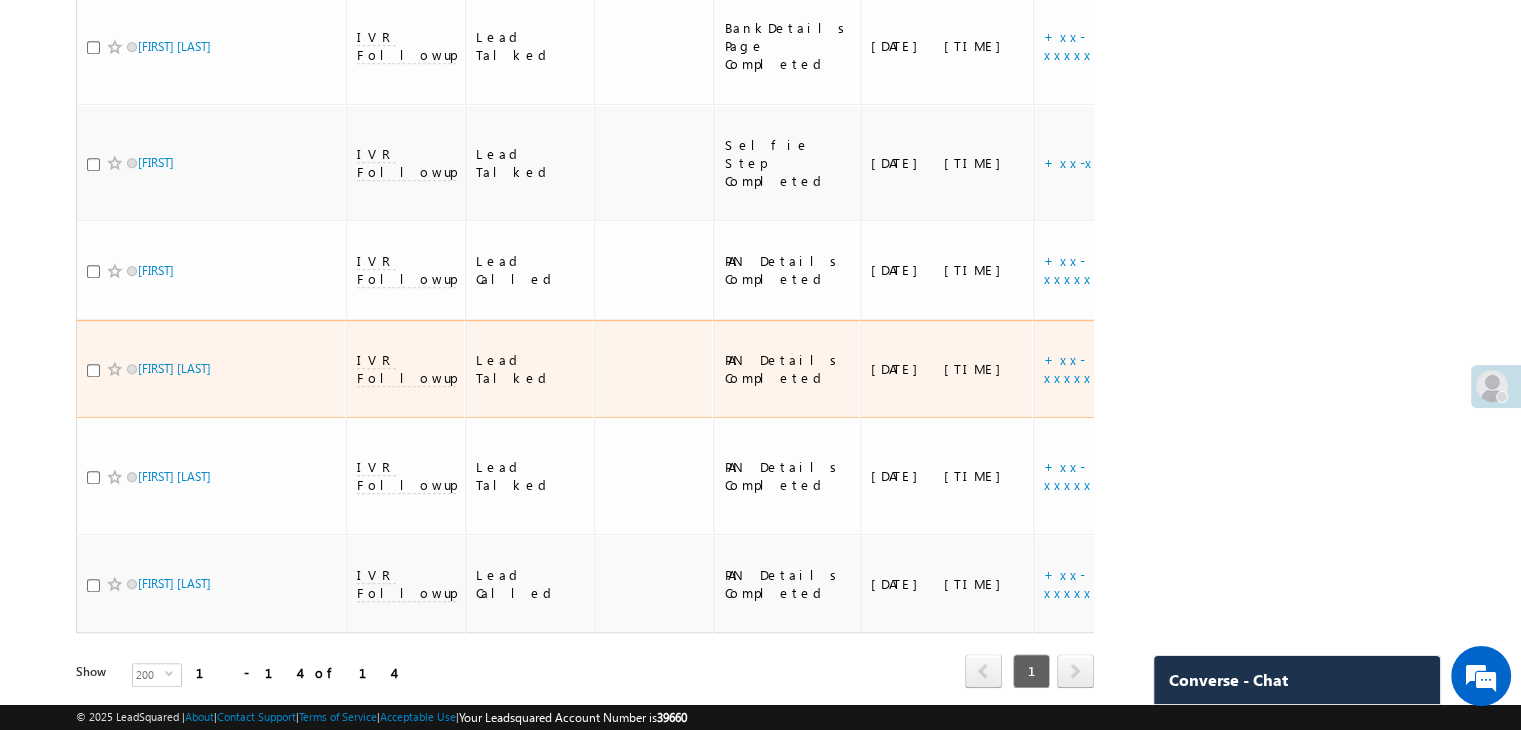 scroll, scrollTop: 1212, scrollLeft: 0, axis: vertical 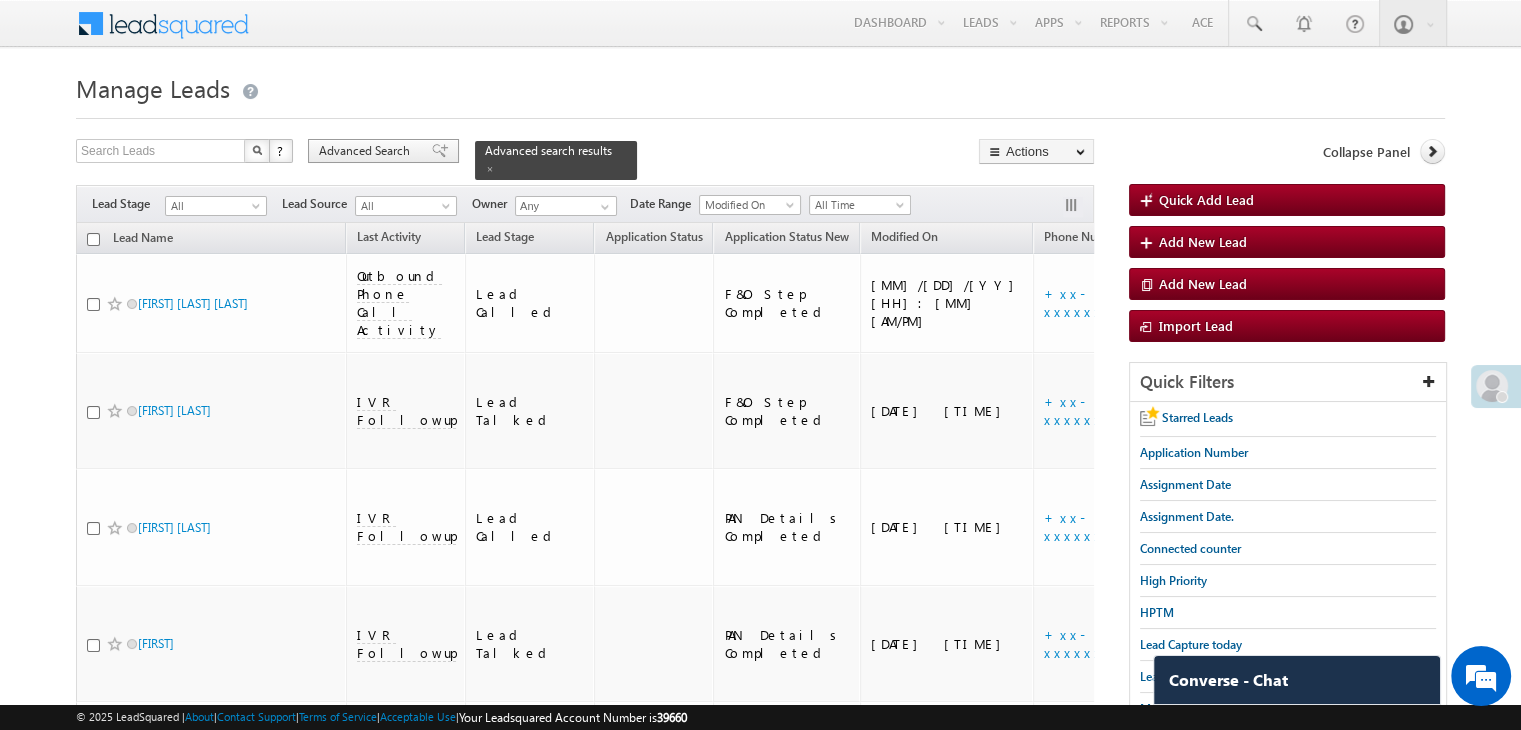 click on "Advanced Search" at bounding box center (367, 151) 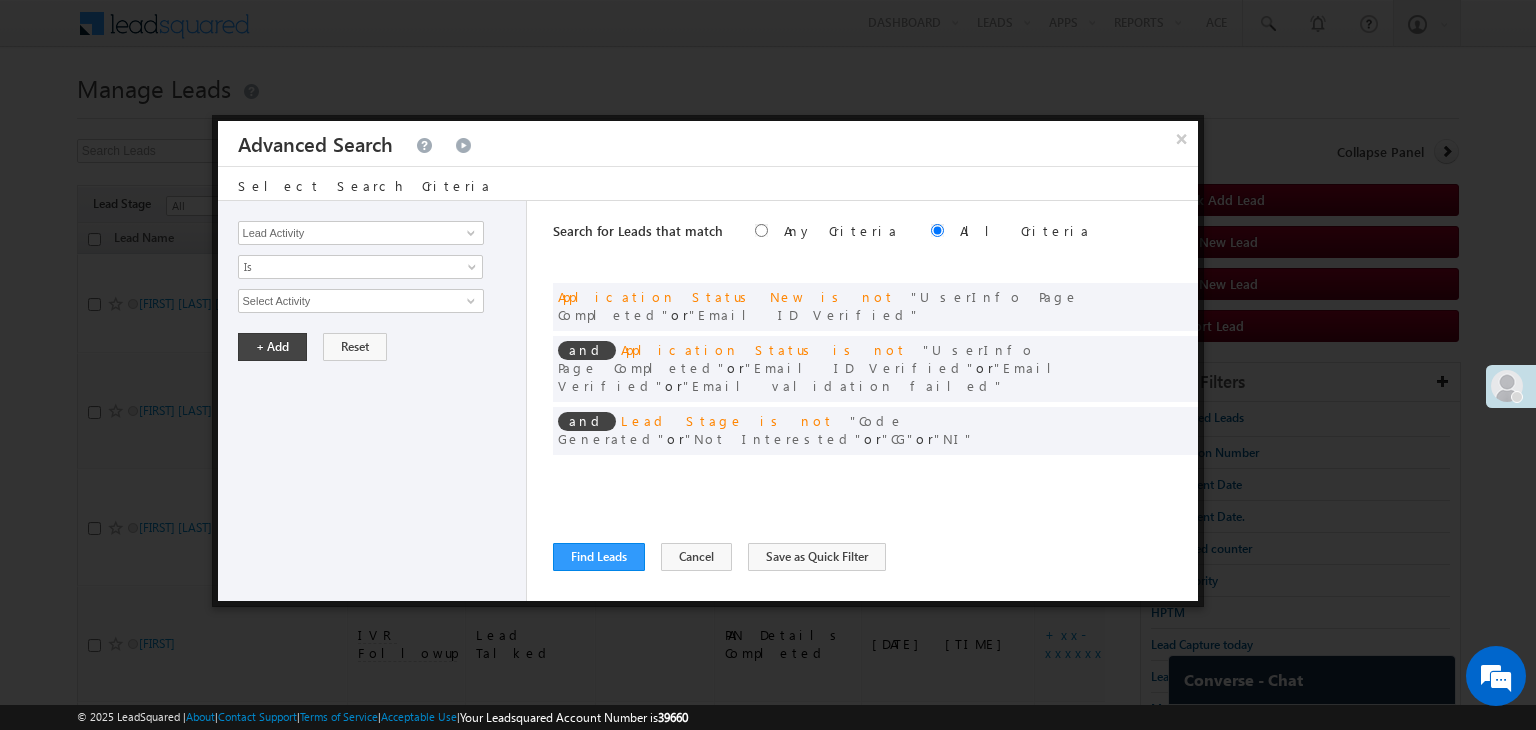 click at bounding box center (1152, 472) 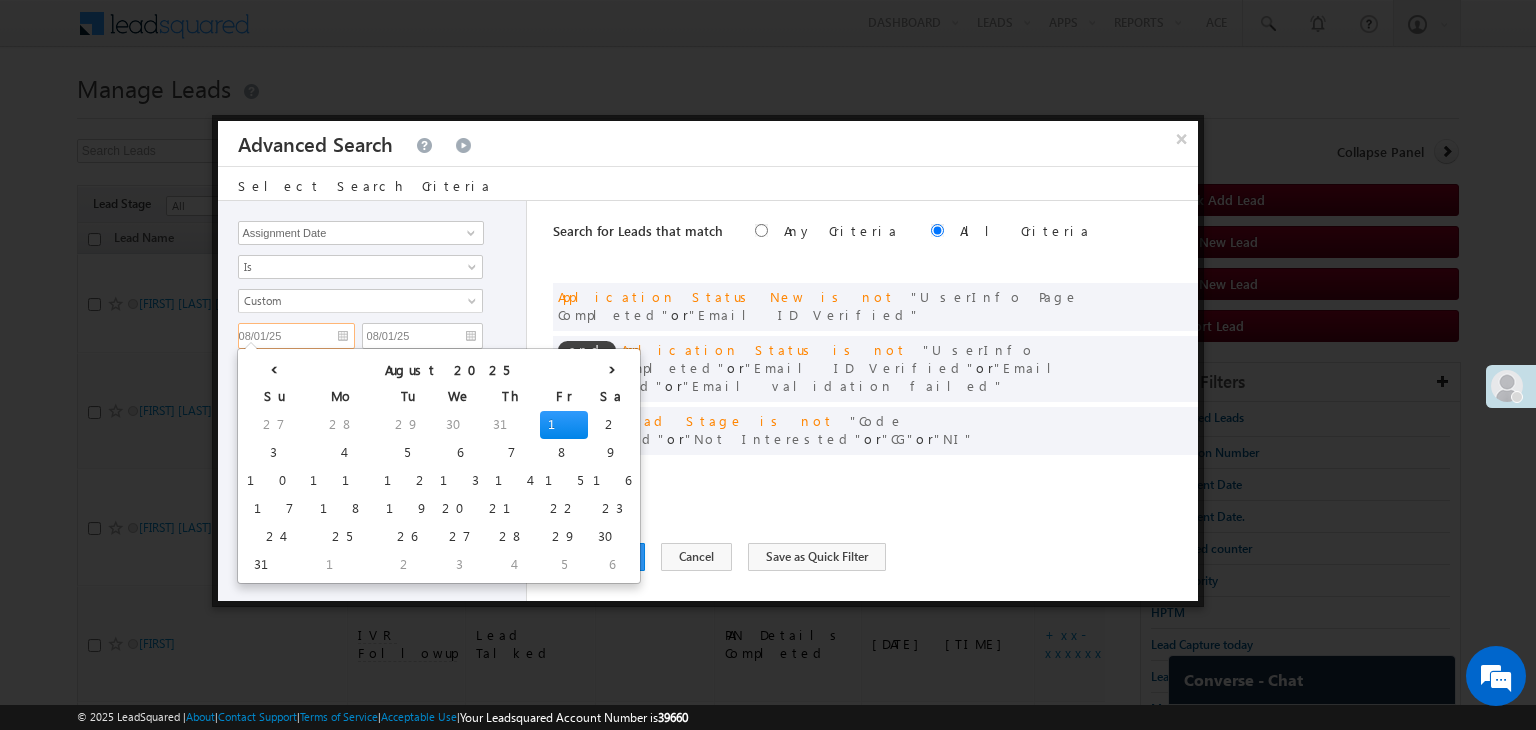 click on "08/01/25" at bounding box center (296, 336) 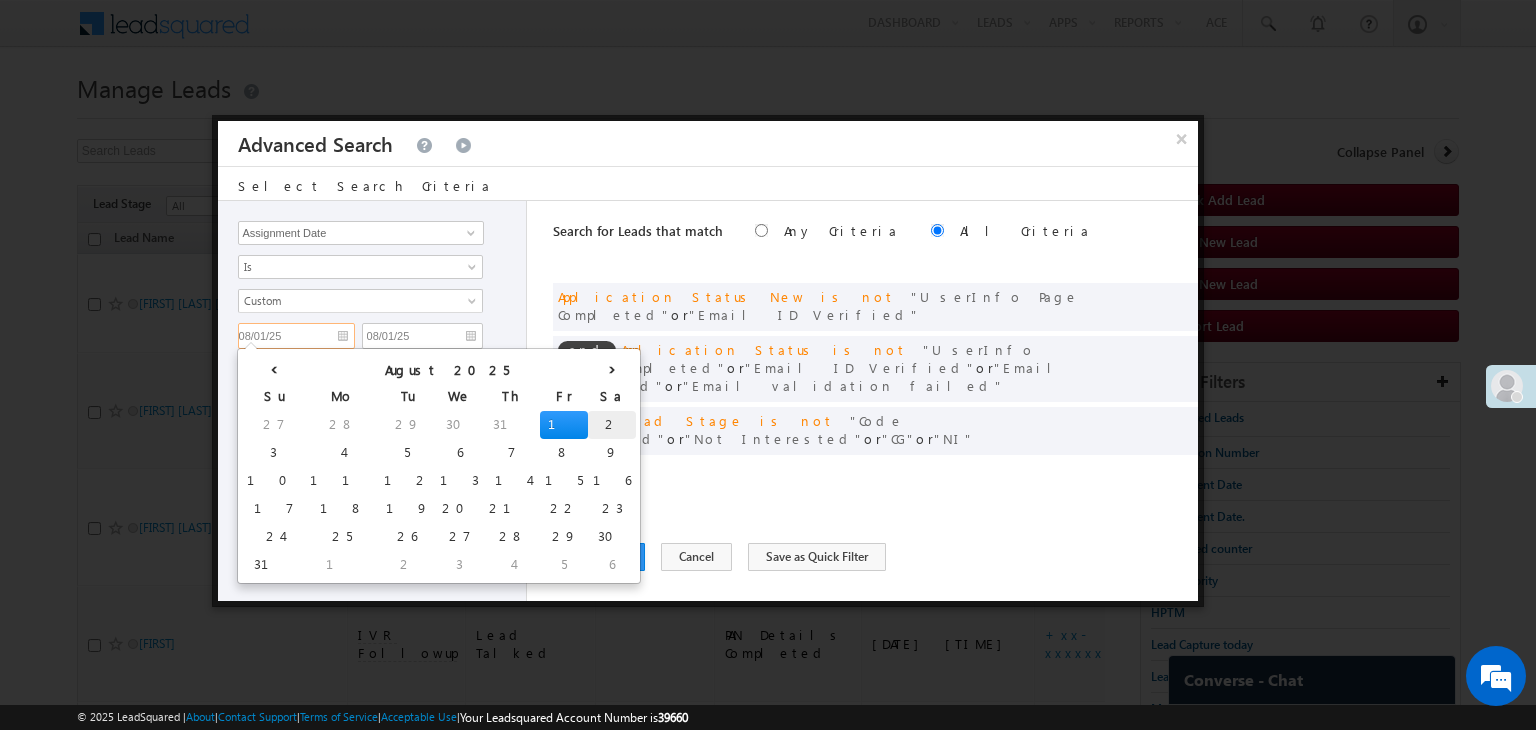 click on "2" at bounding box center (612, 425) 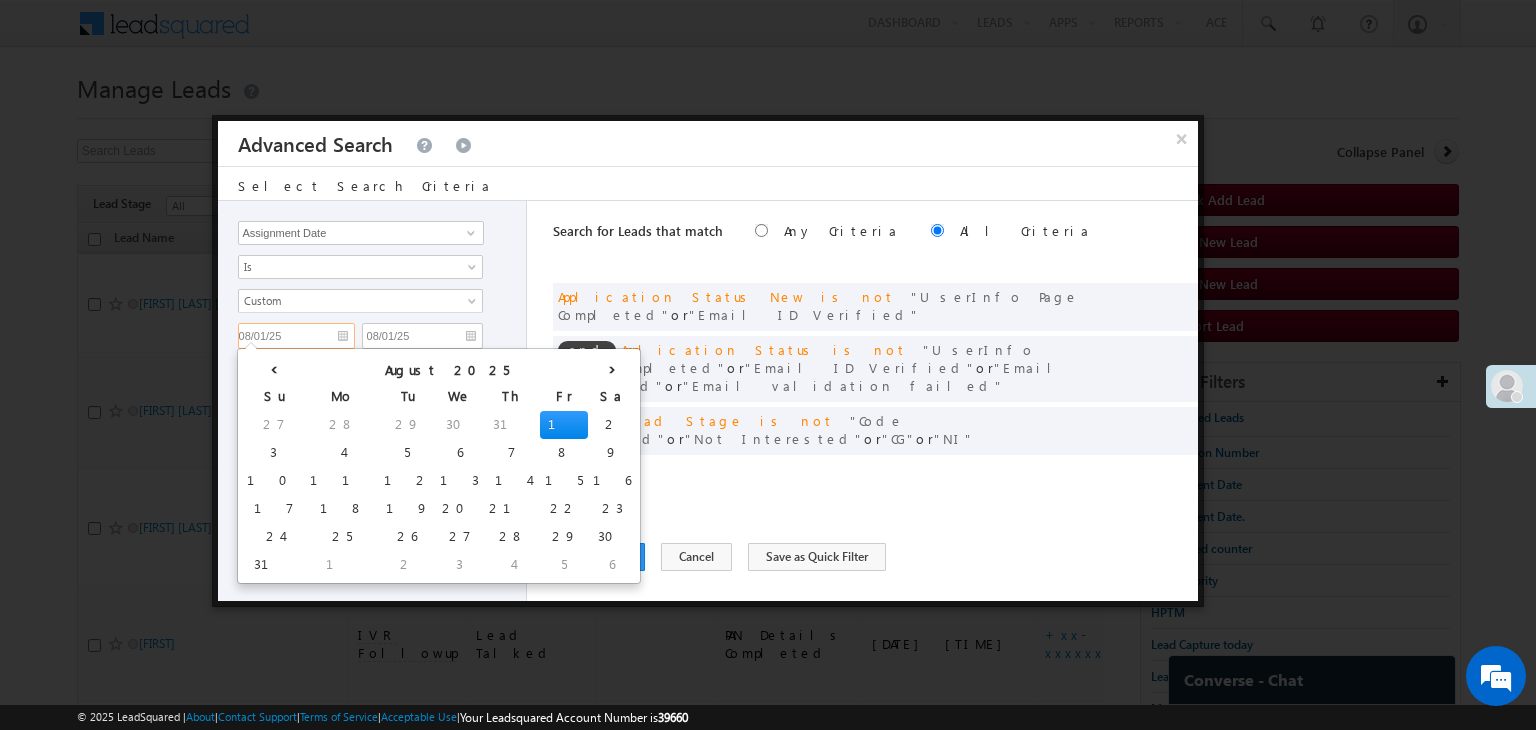 type on "08/02/25" 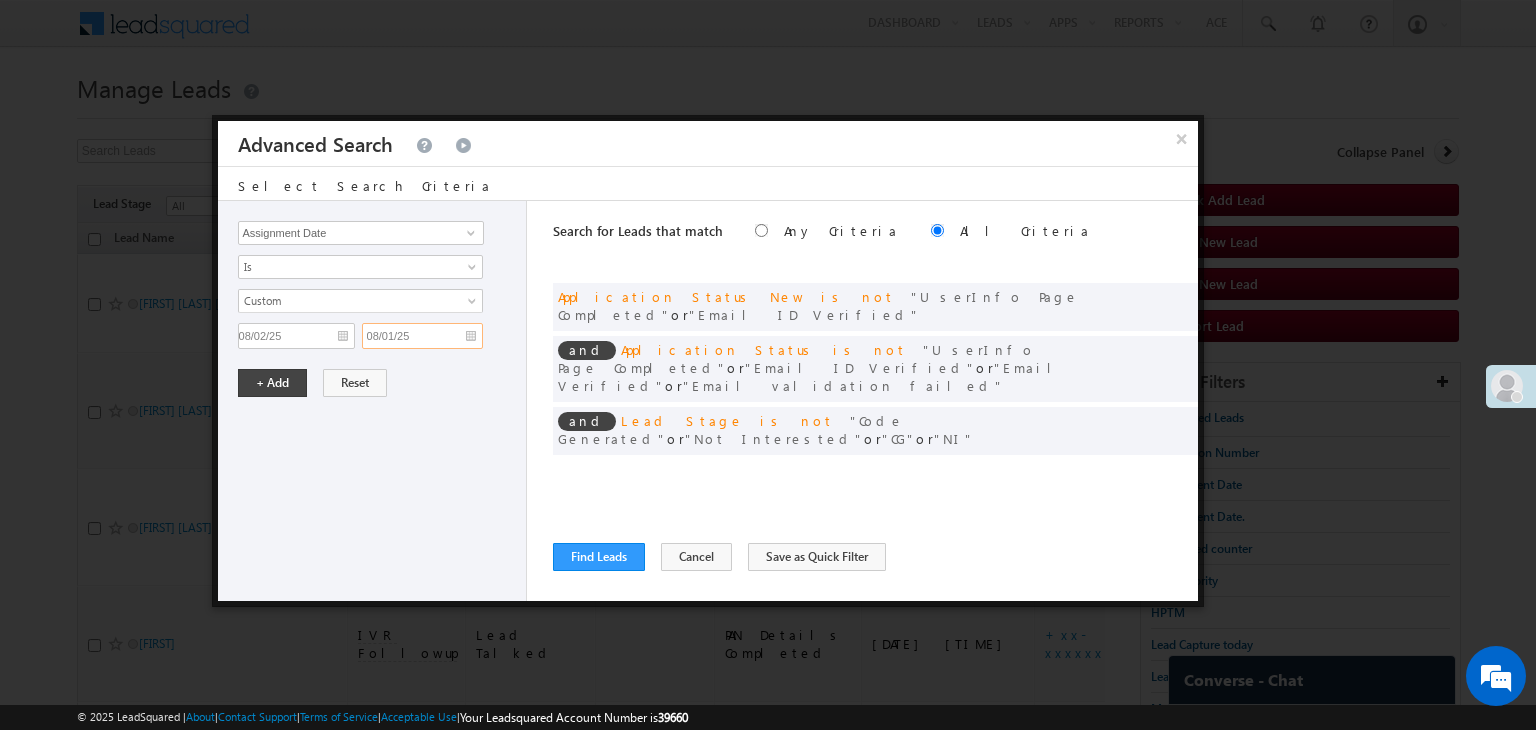 click on "08/01/25" at bounding box center [422, 336] 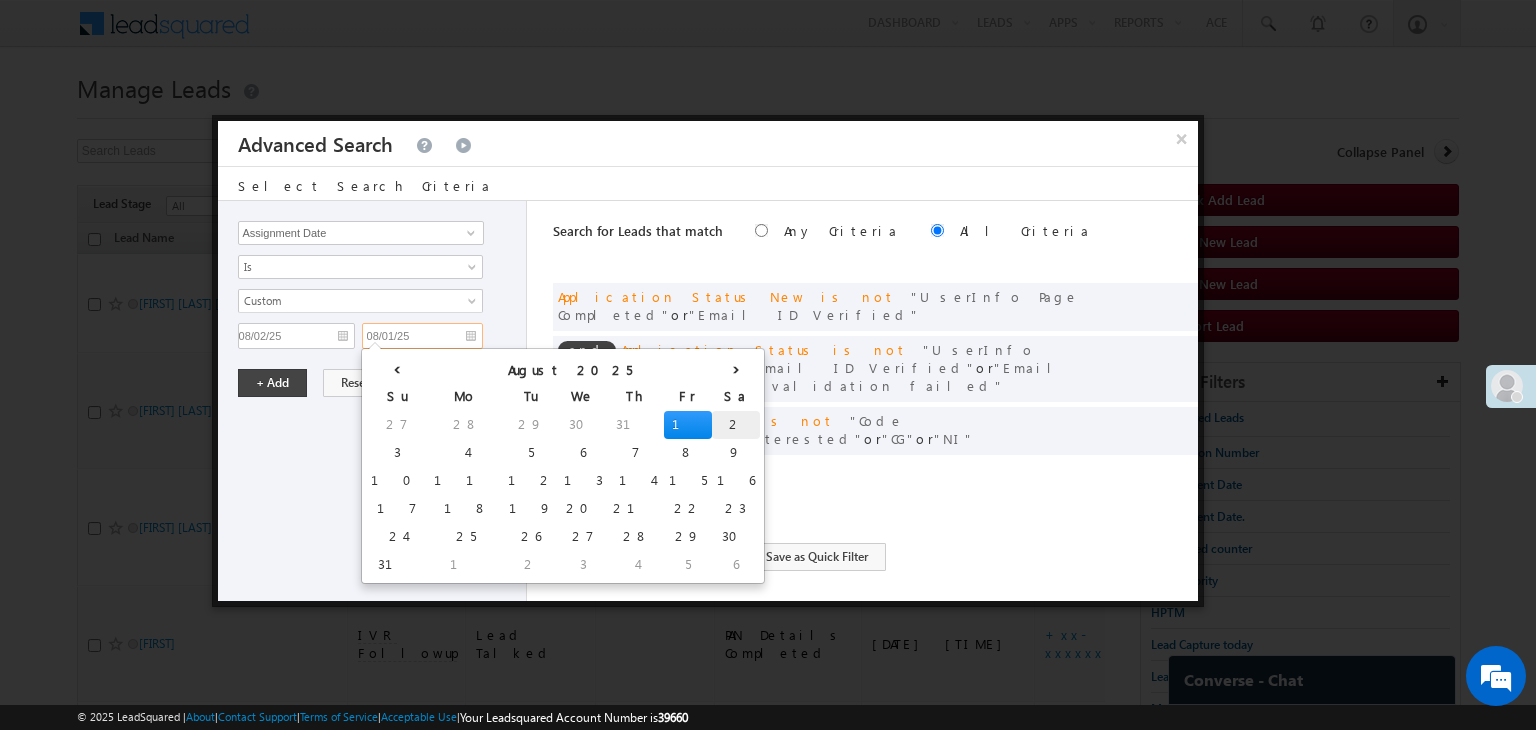 click on "2" at bounding box center (736, 425) 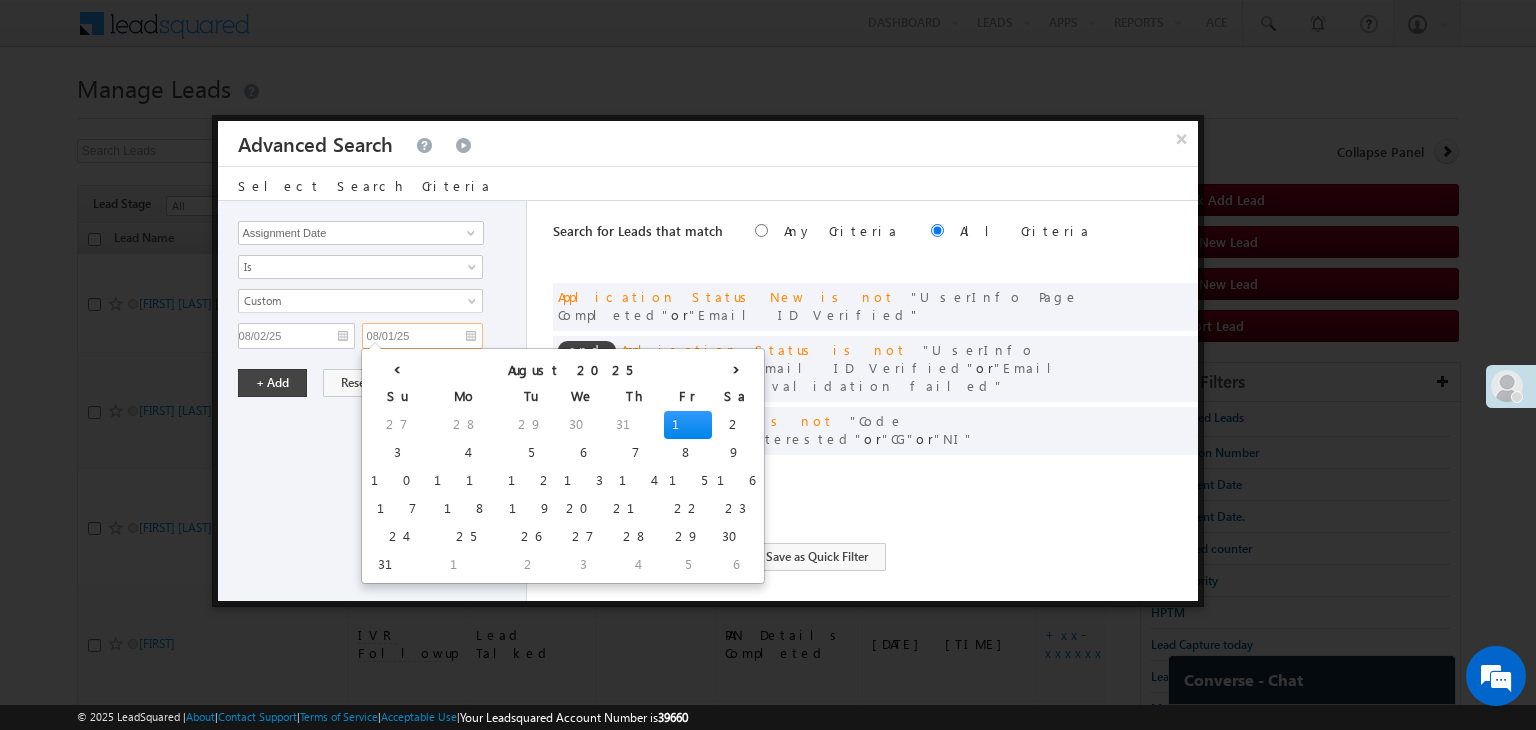type on "08/02/25" 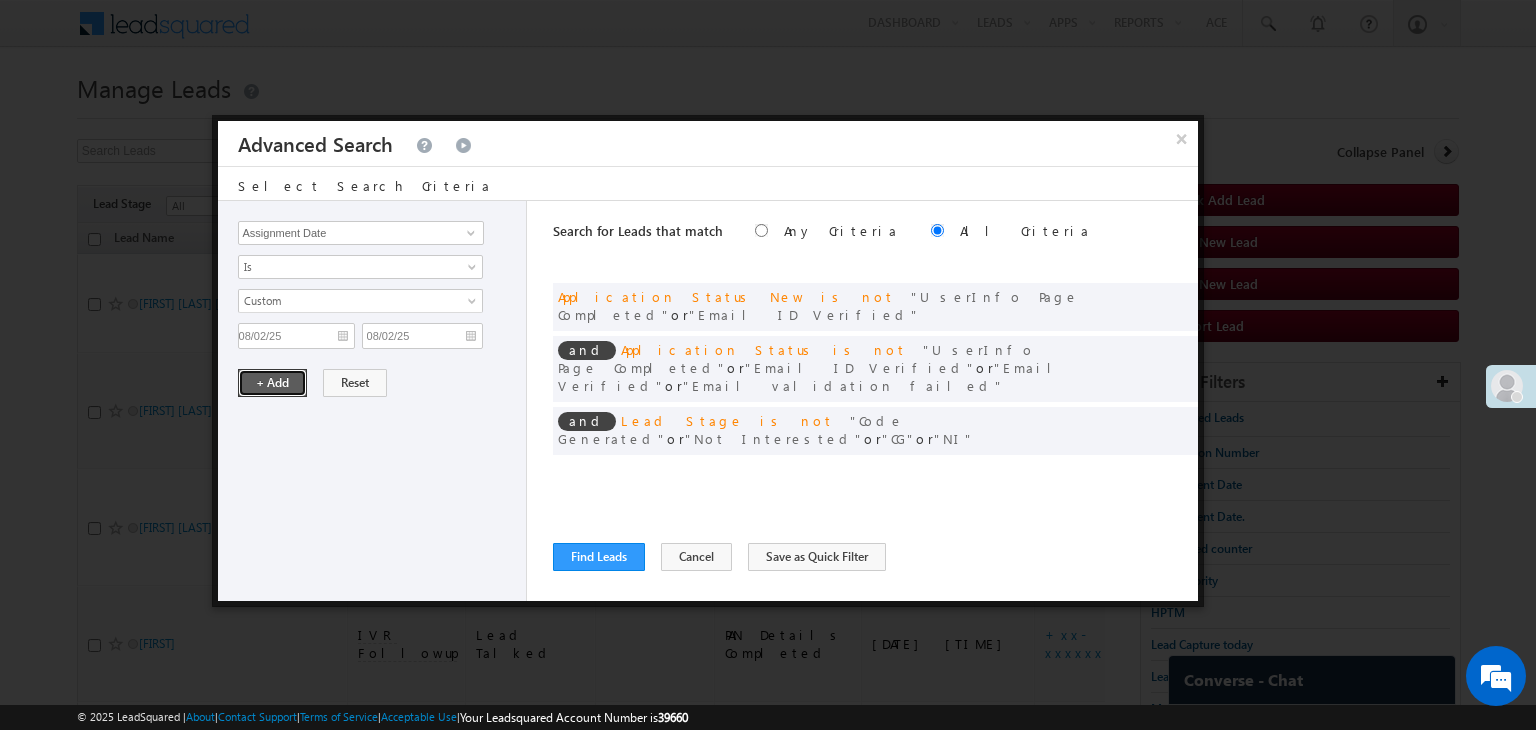 click on "+ Add" at bounding box center [272, 383] 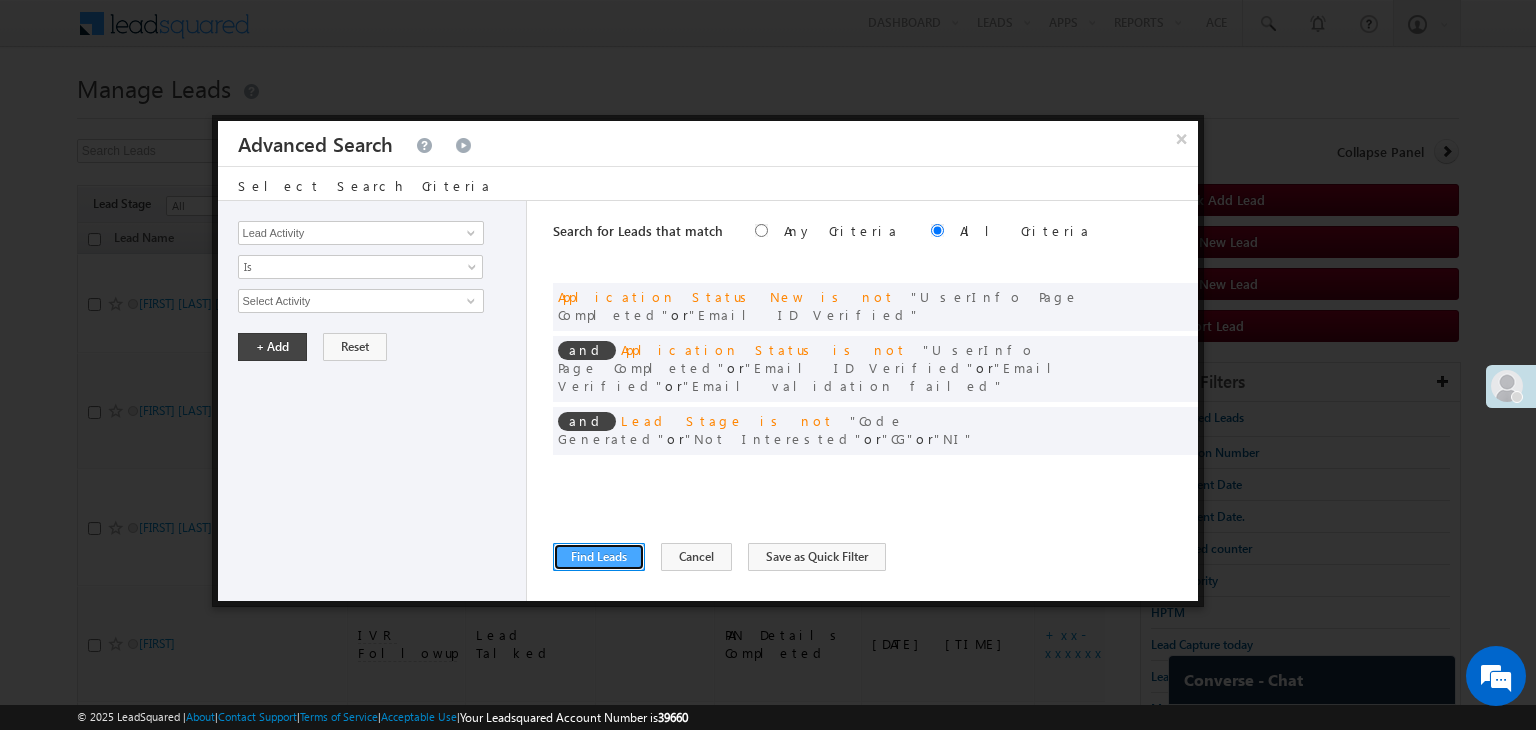 click on "Find Leads" at bounding box center (599, 557) 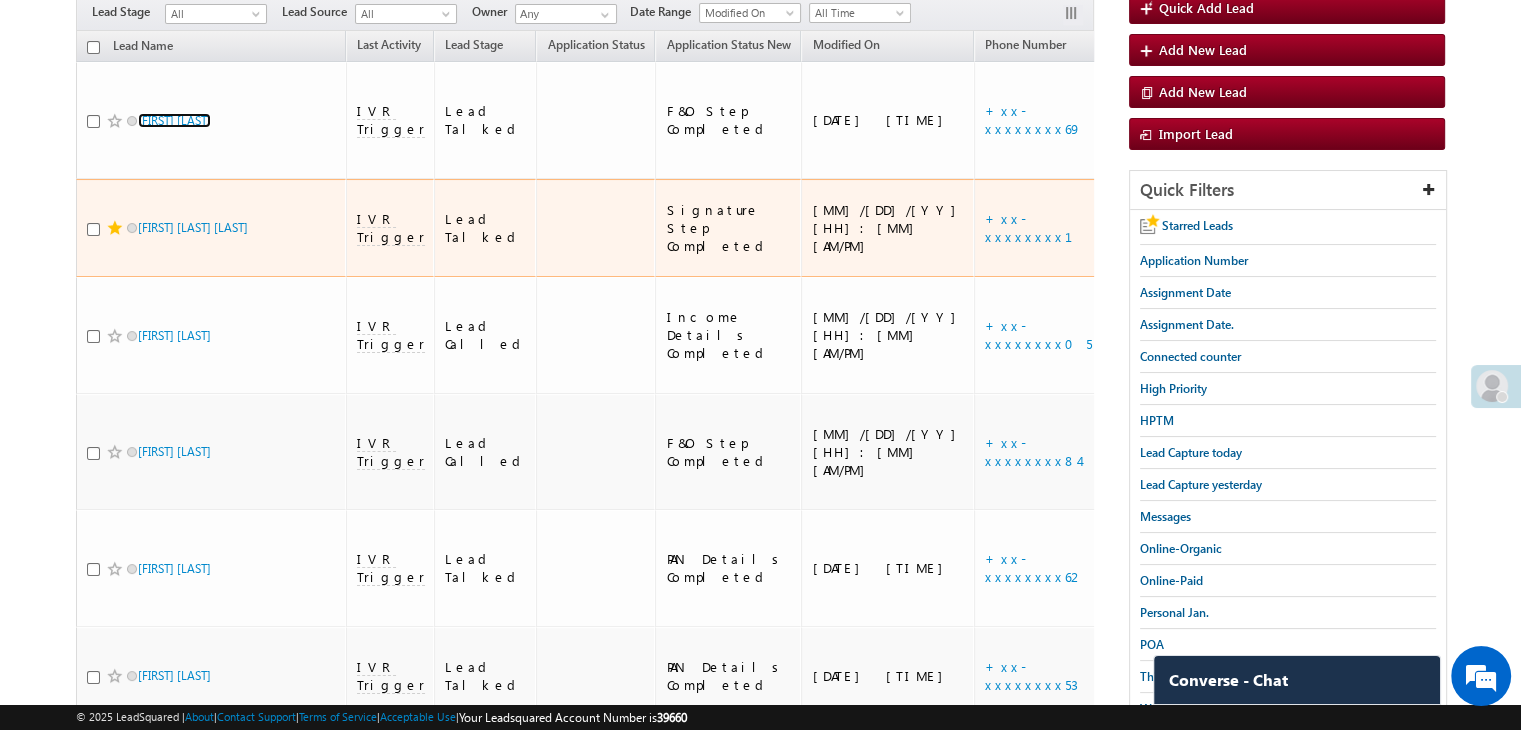 scroll, scrollTop: 200, scrollLeft: 0, axis: vertical 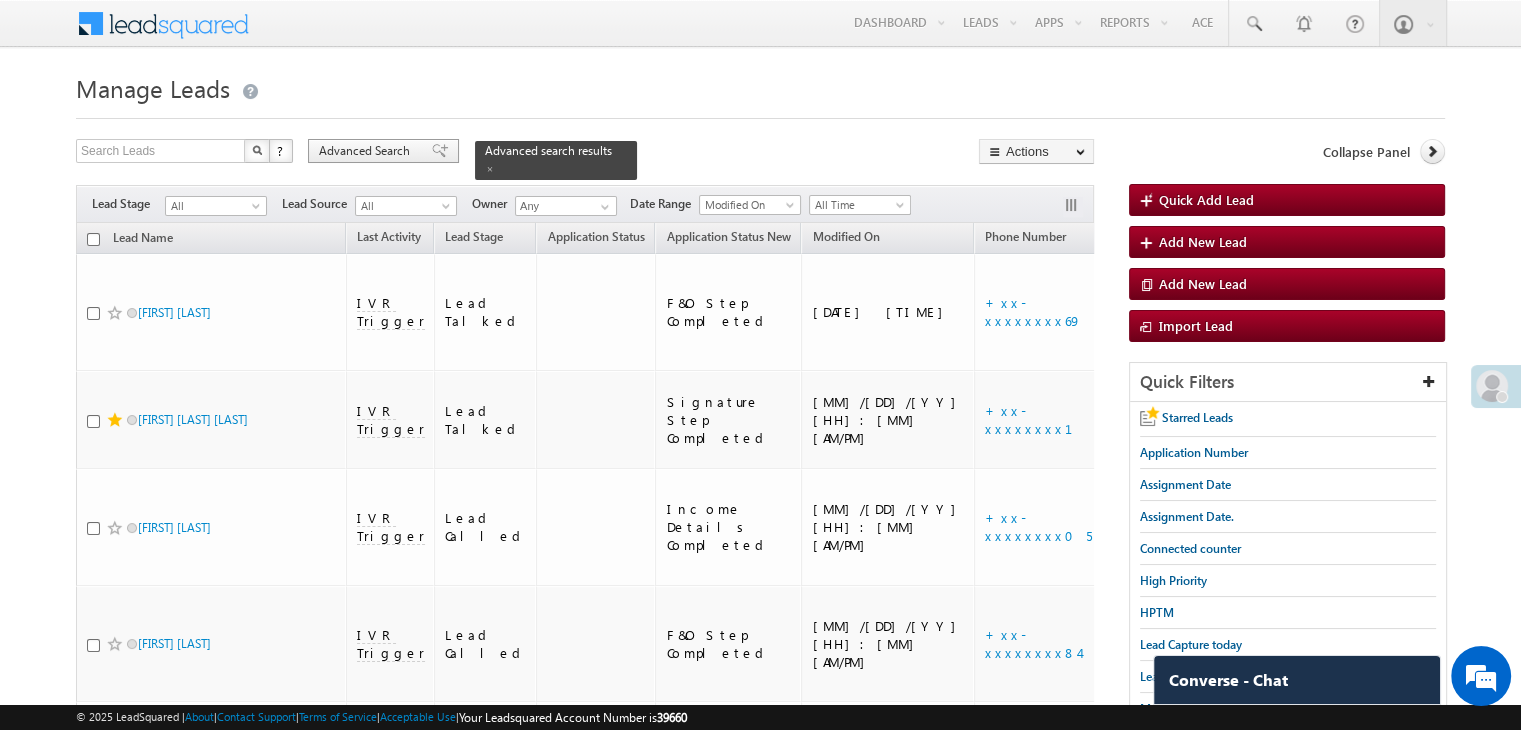 click on "Advanced Search" at bounding box center [383, 151] 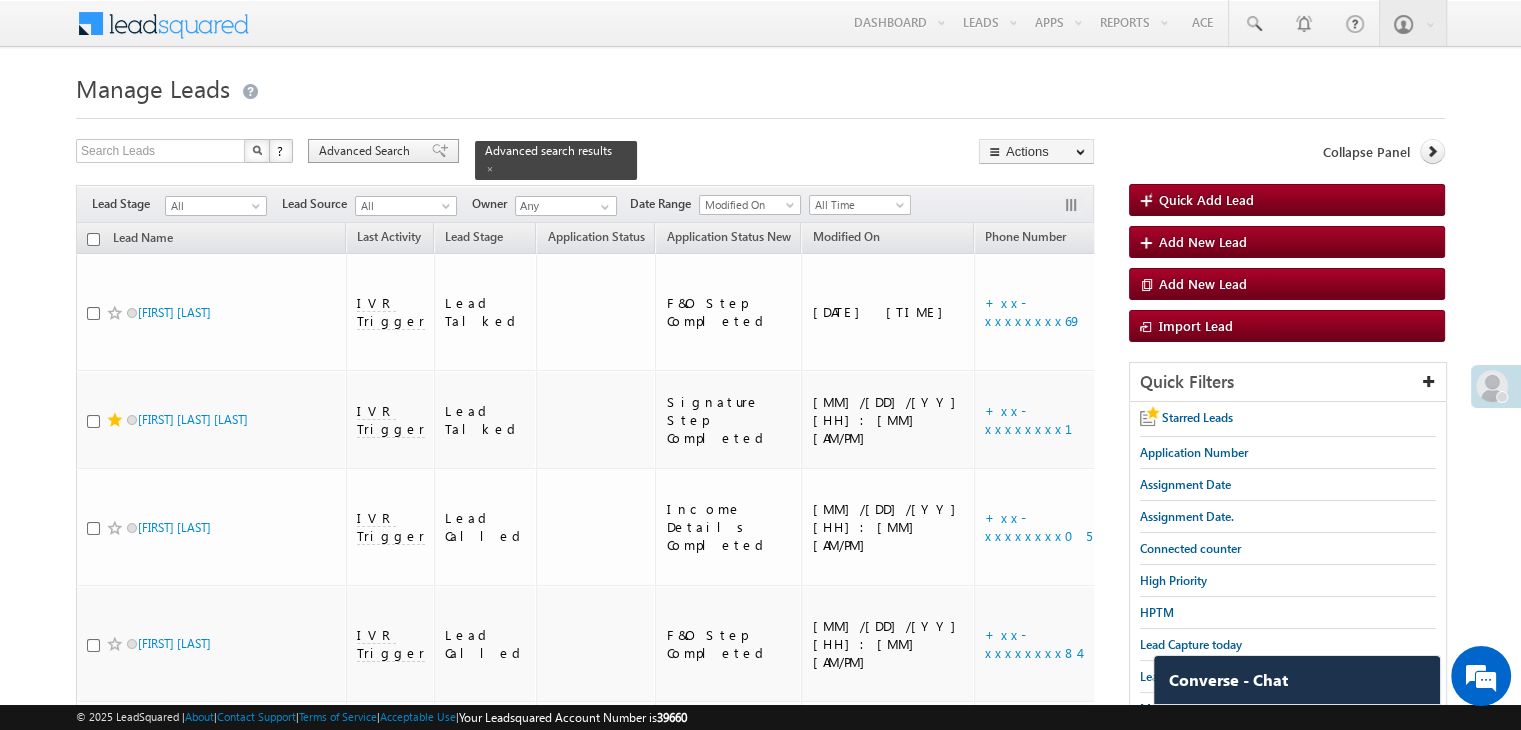 click on "×
Advanced Search" at bounding box center (0, 0) 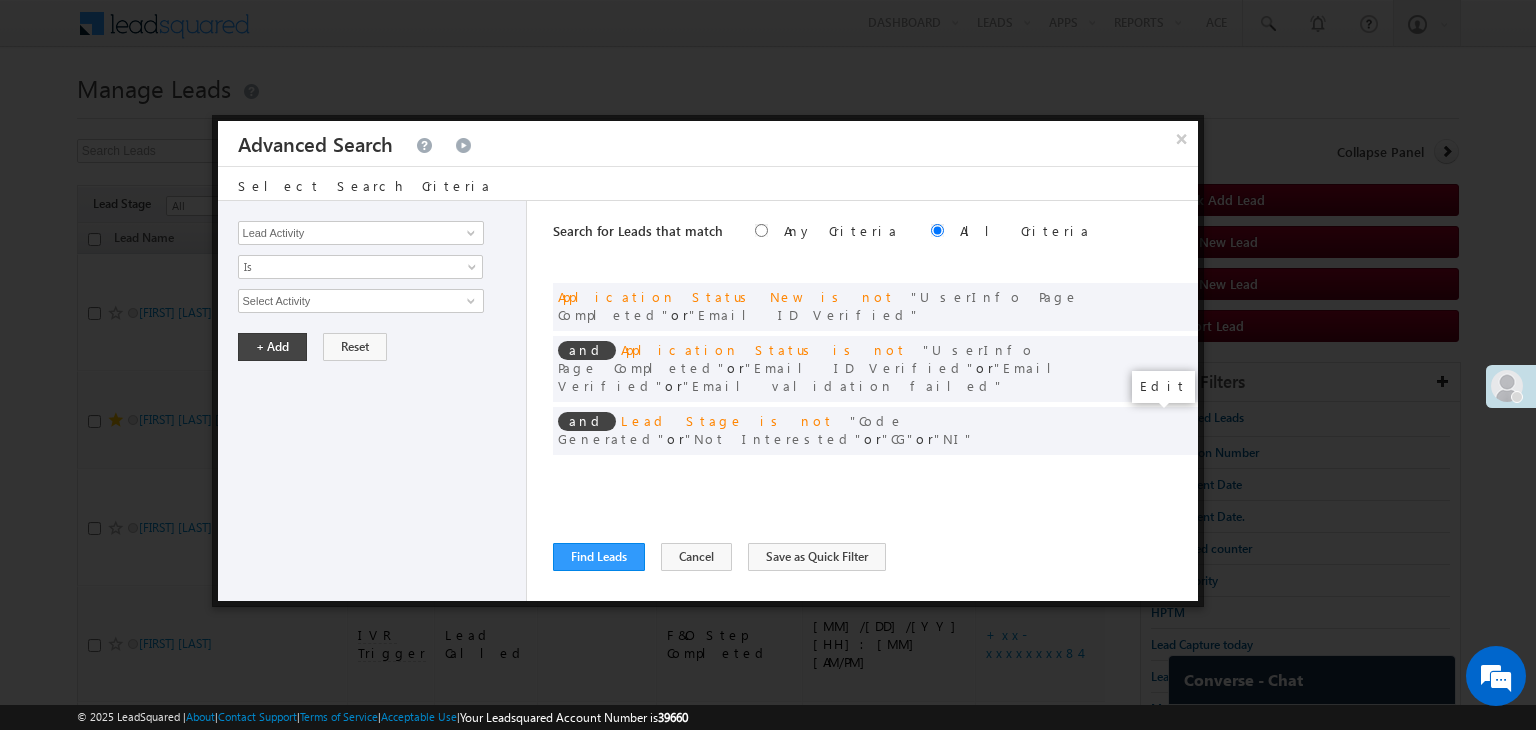 click at bounding box center [1152, 472] 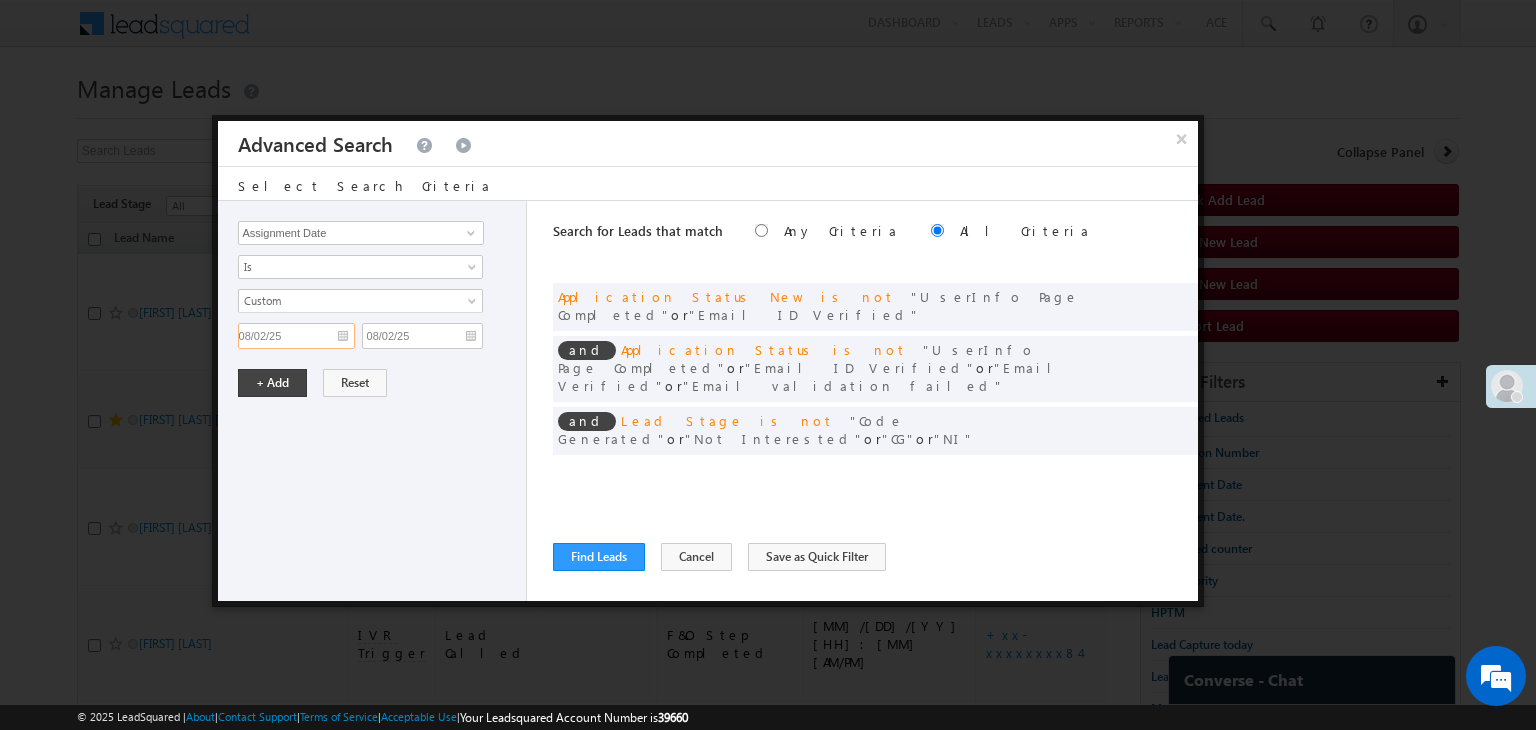 click on "08/02/25" at bounding box center (296, 336) 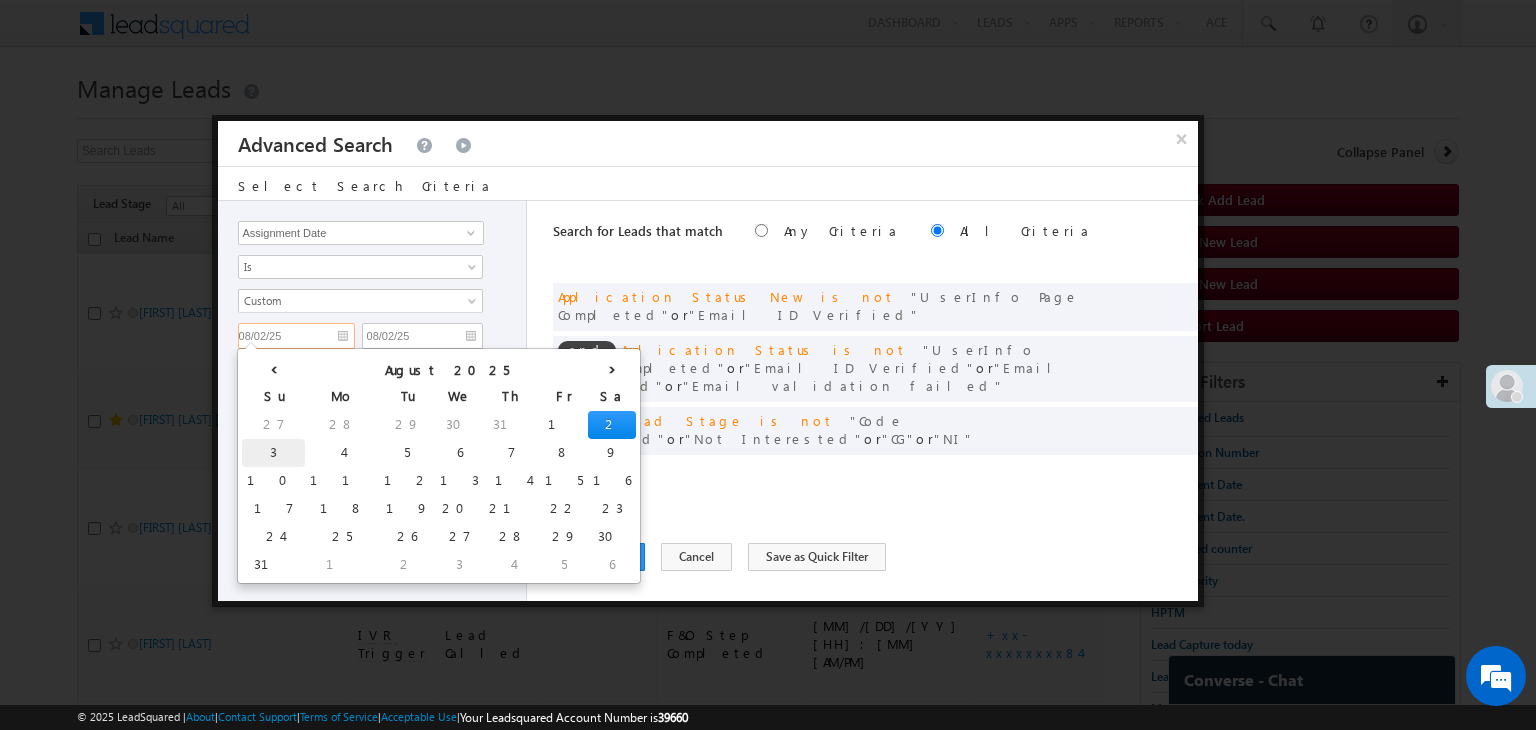 click on "3" at bounding box center [273, 453] 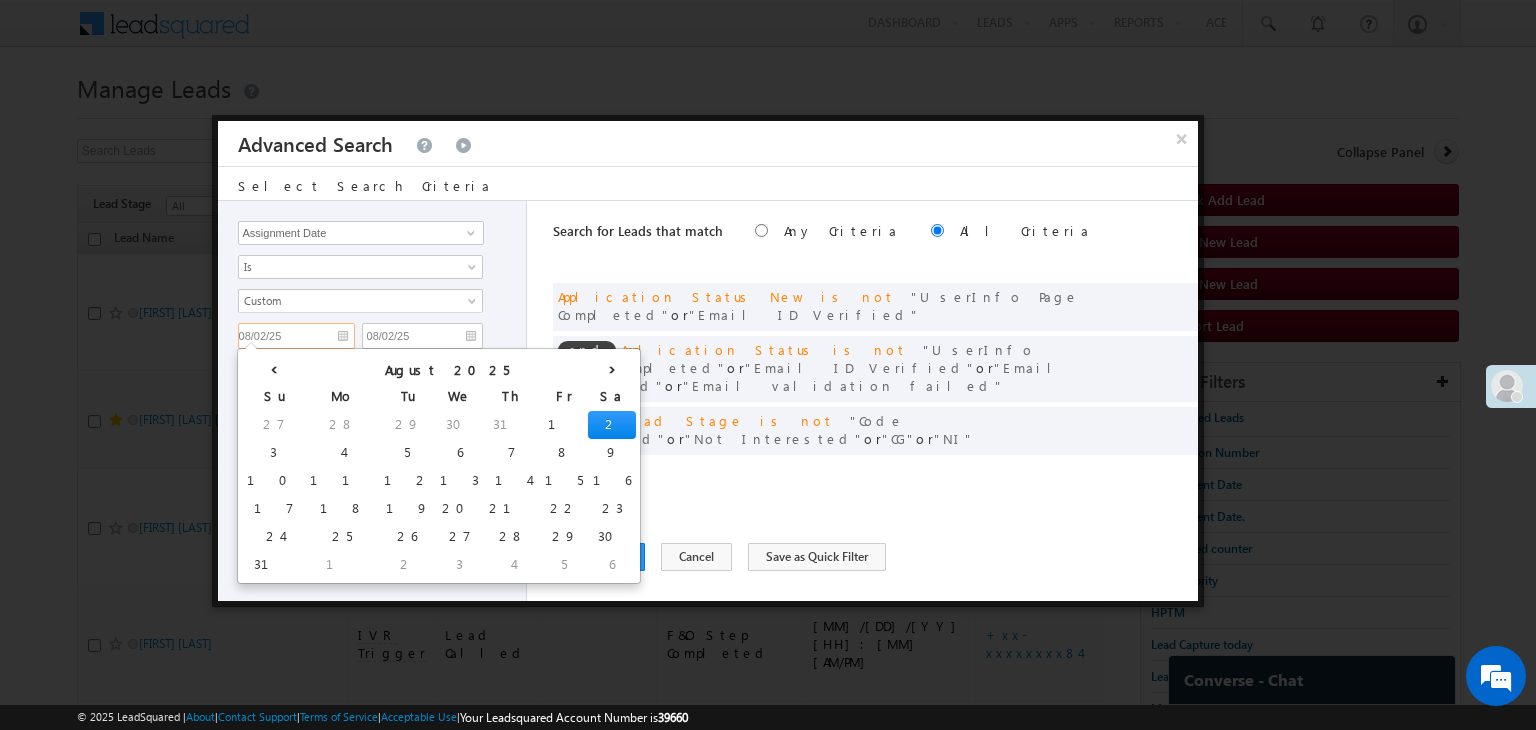 type on "08/03/25" 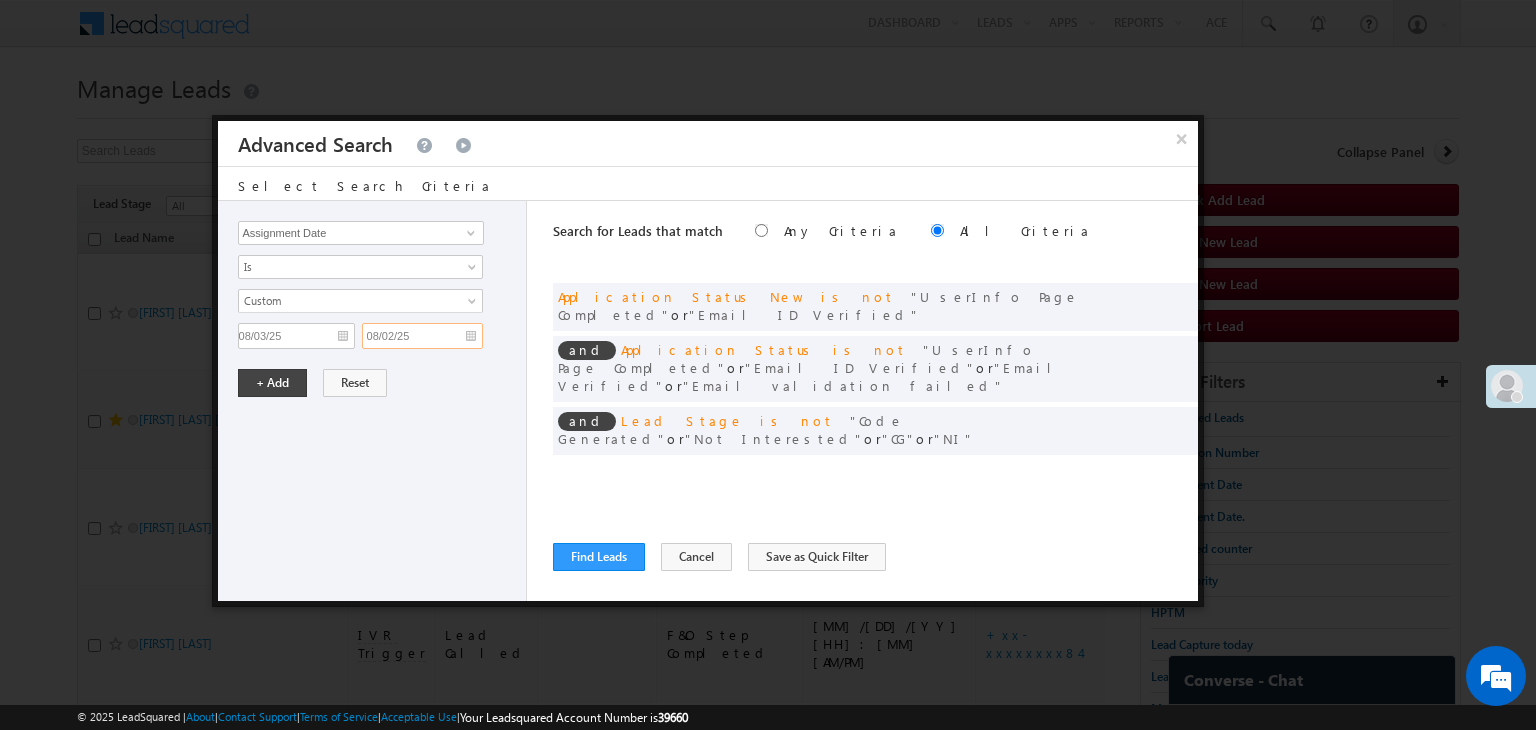 click on "08/02/25" at bounding box center [422, 336] 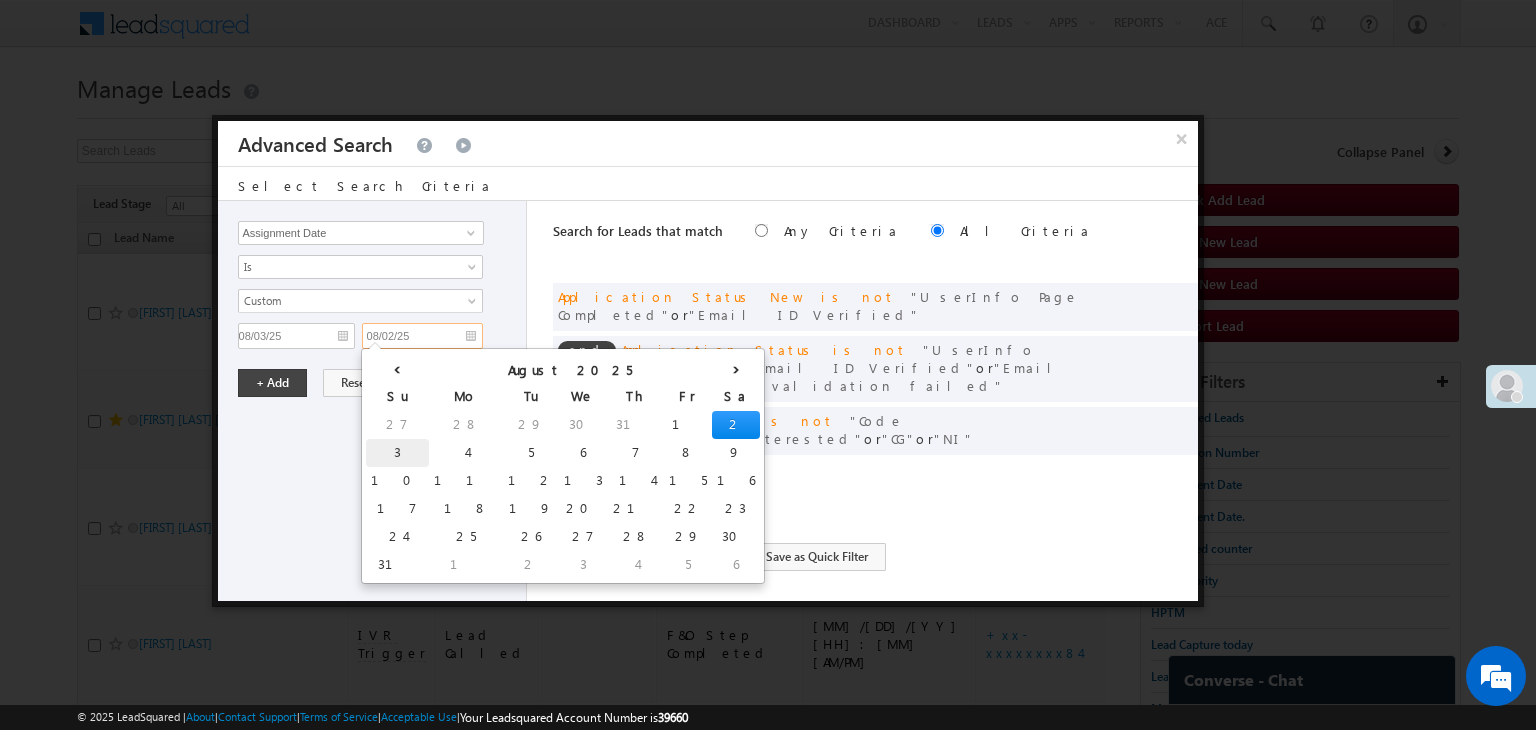 click on "3" at bounding box center (397, 453) 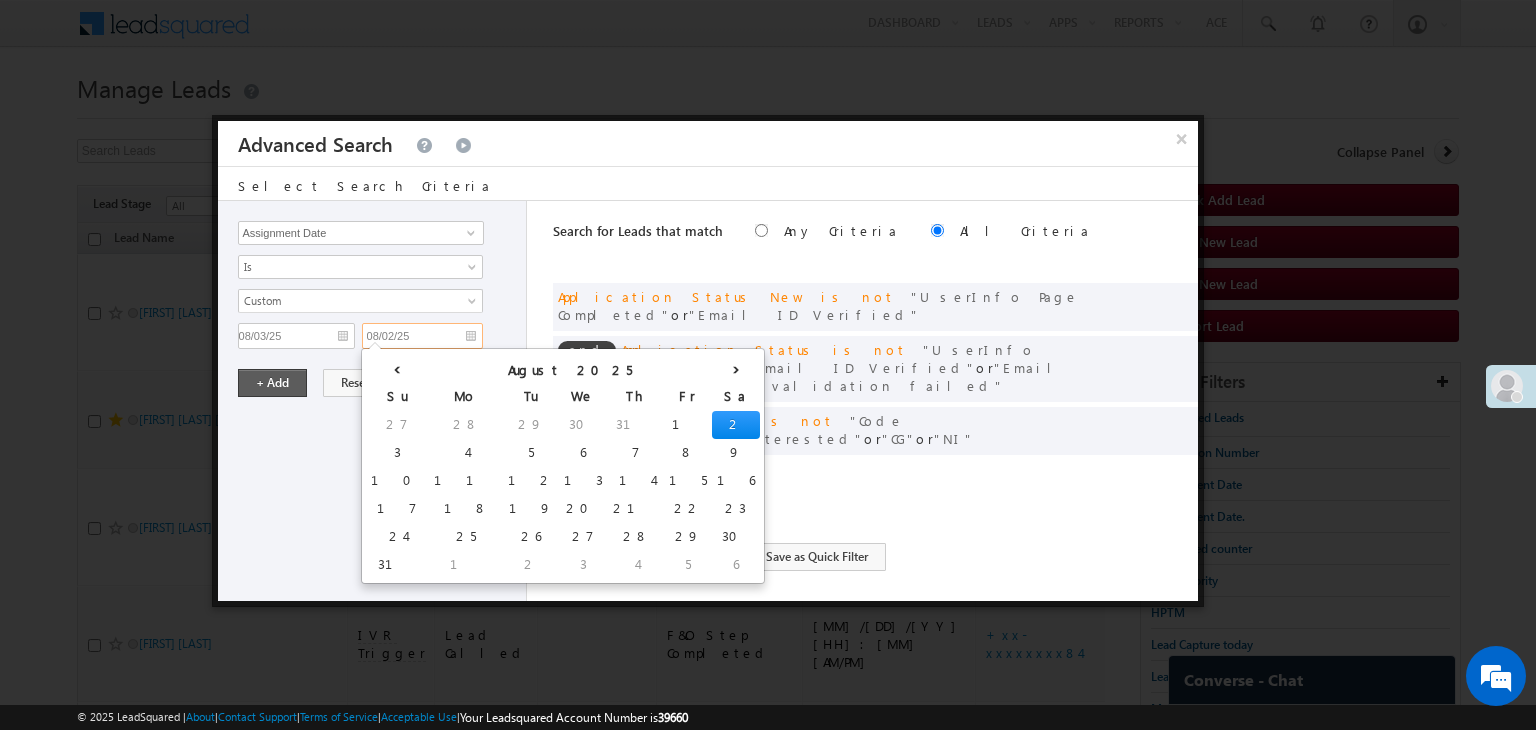 type on "08/03/25" 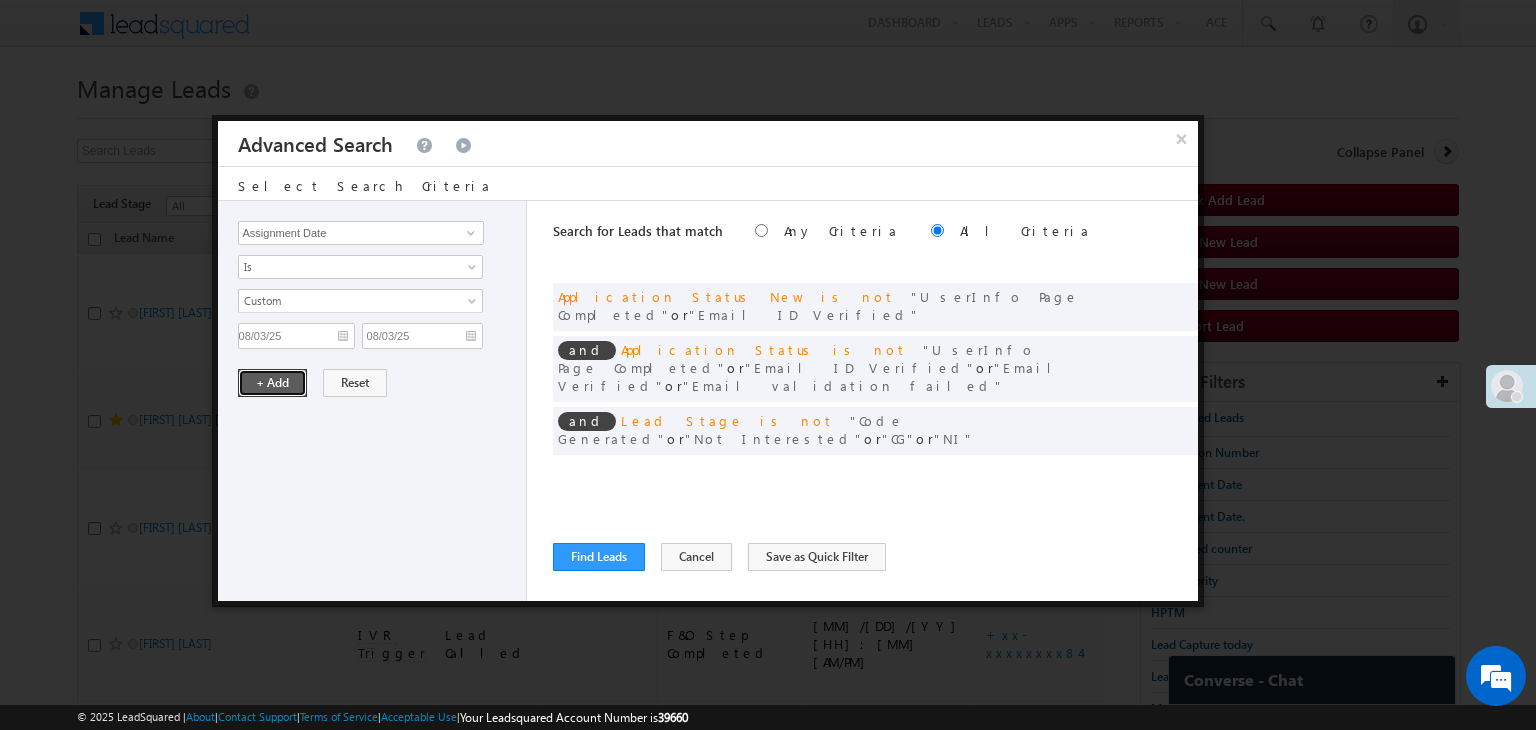click on "+ Add" at bounding box center (272, 383) 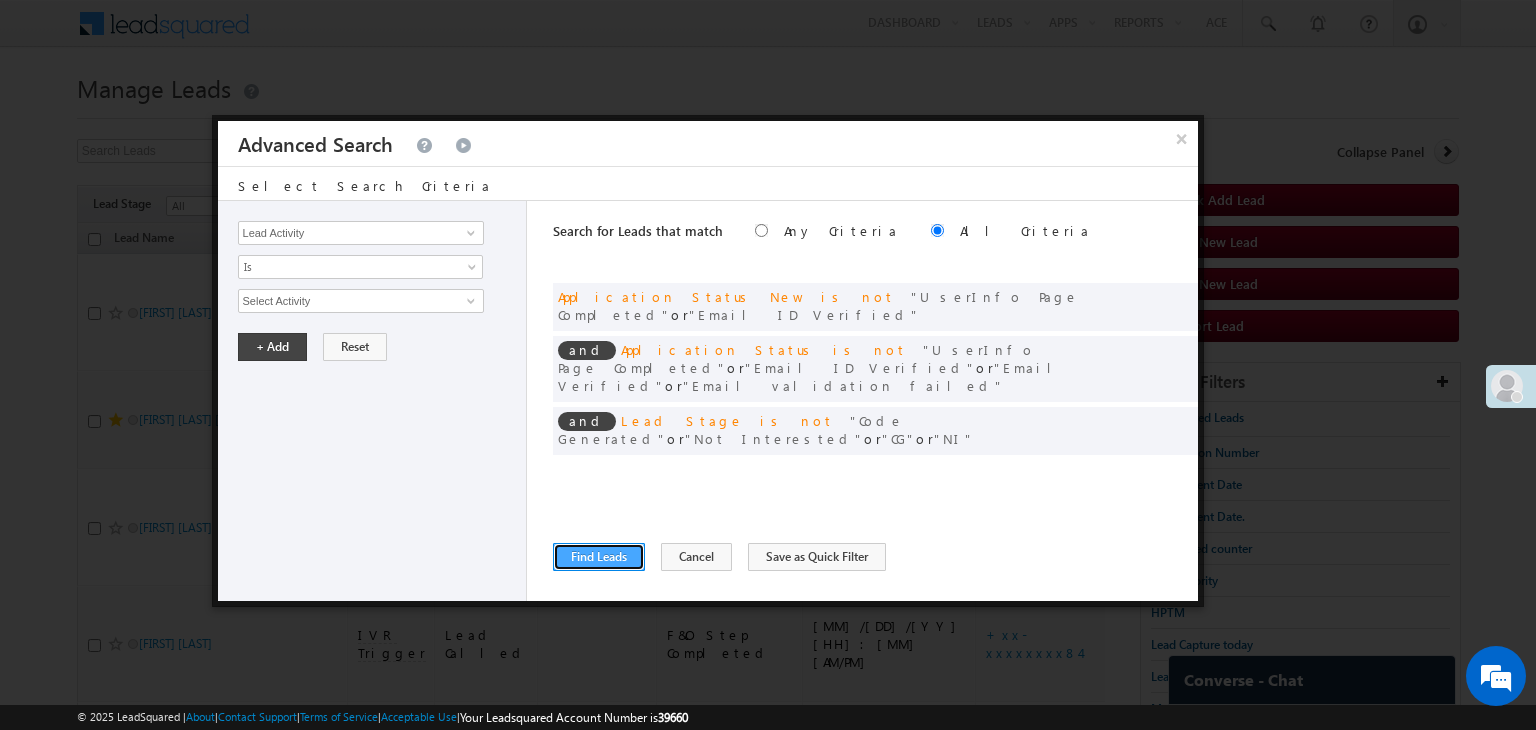 click on "Find Leads" at bounding box center (599, 557) 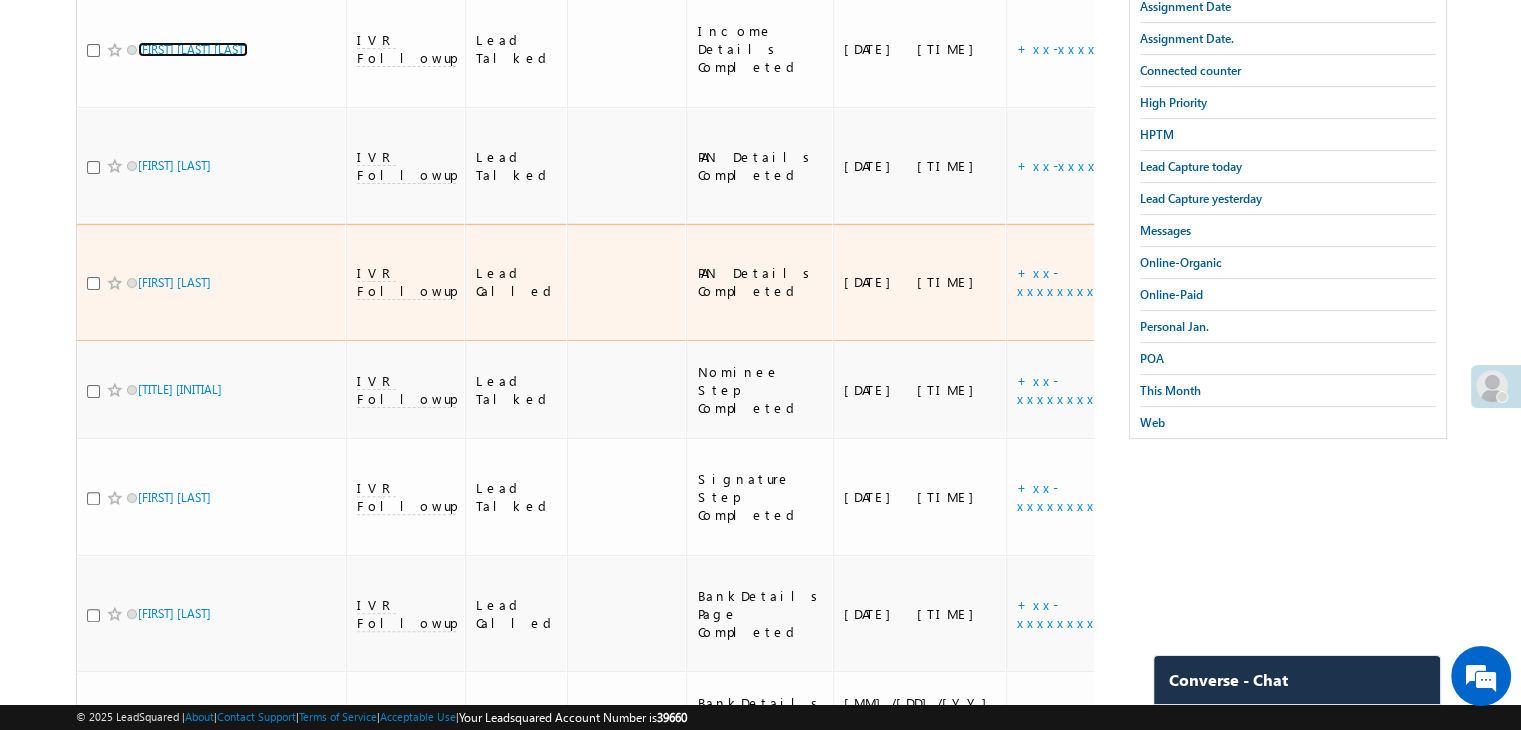 scroll, scrollTop: 500, scrollLeft: 0, axis: vertical 